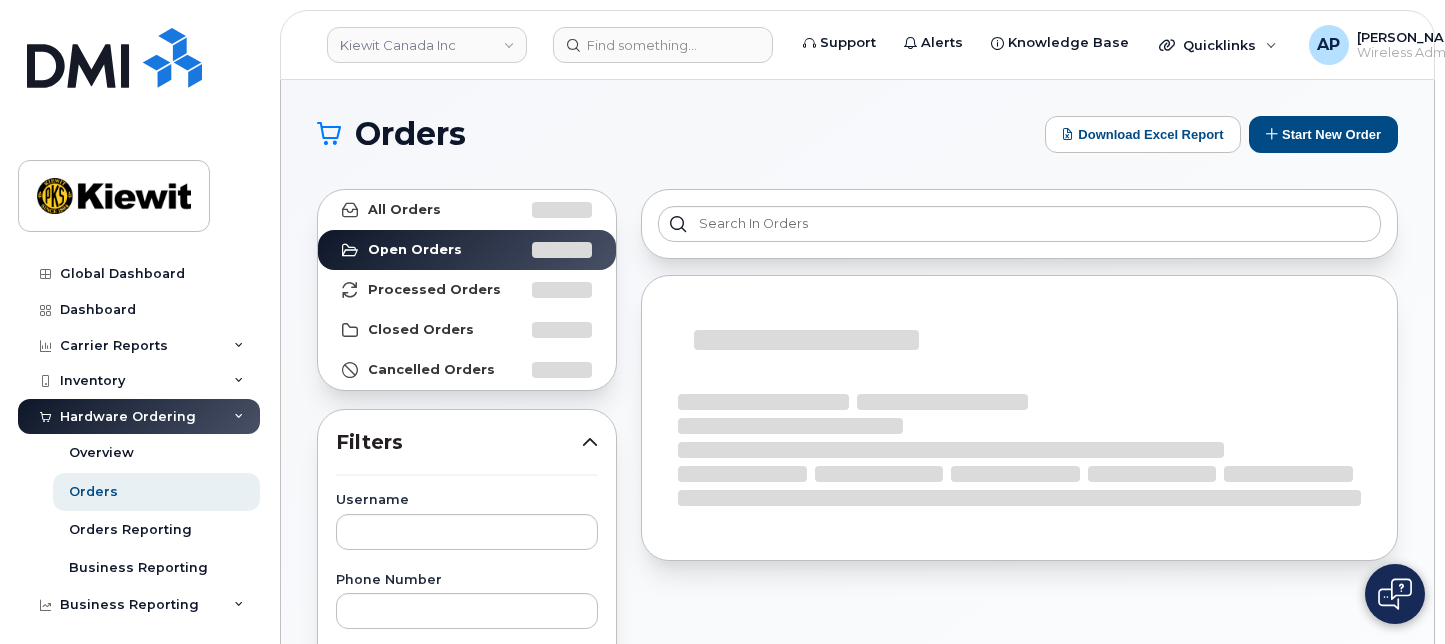 scroll, scrollTop: 0, scrollLeft: 0, axis: both 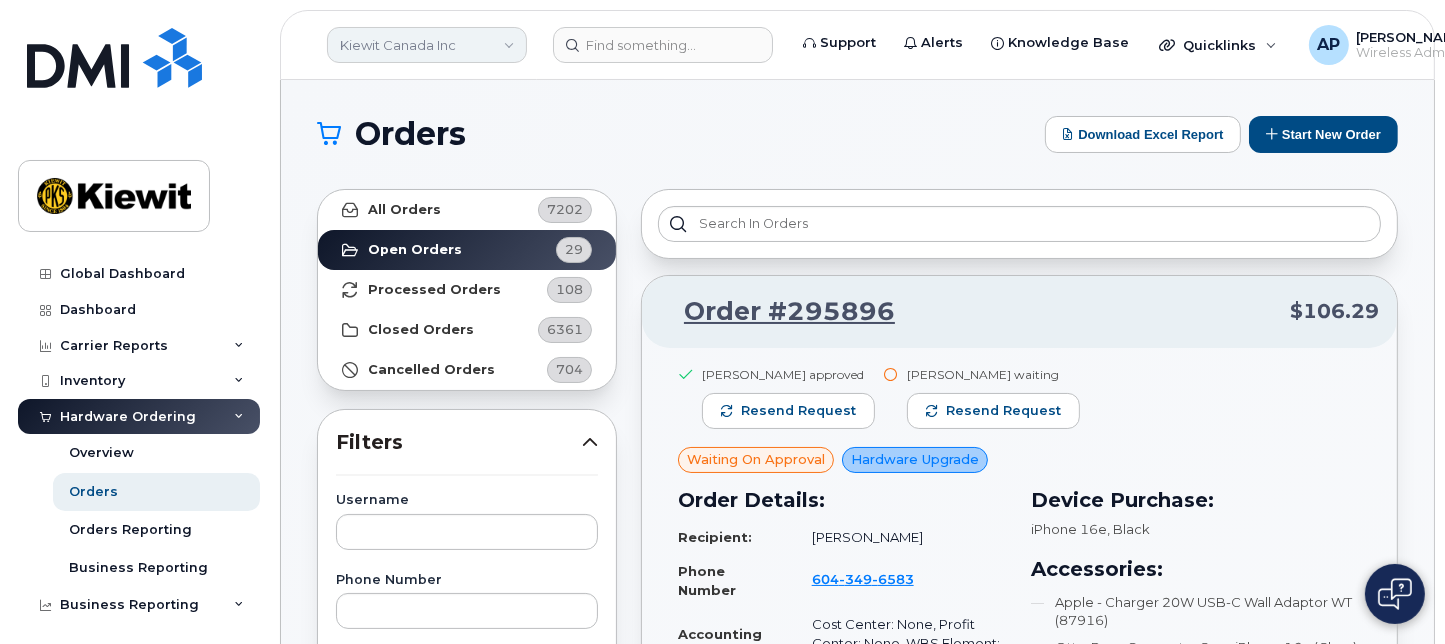 click on "Kiewit Canada Inc" at bounding box center (427, 45) 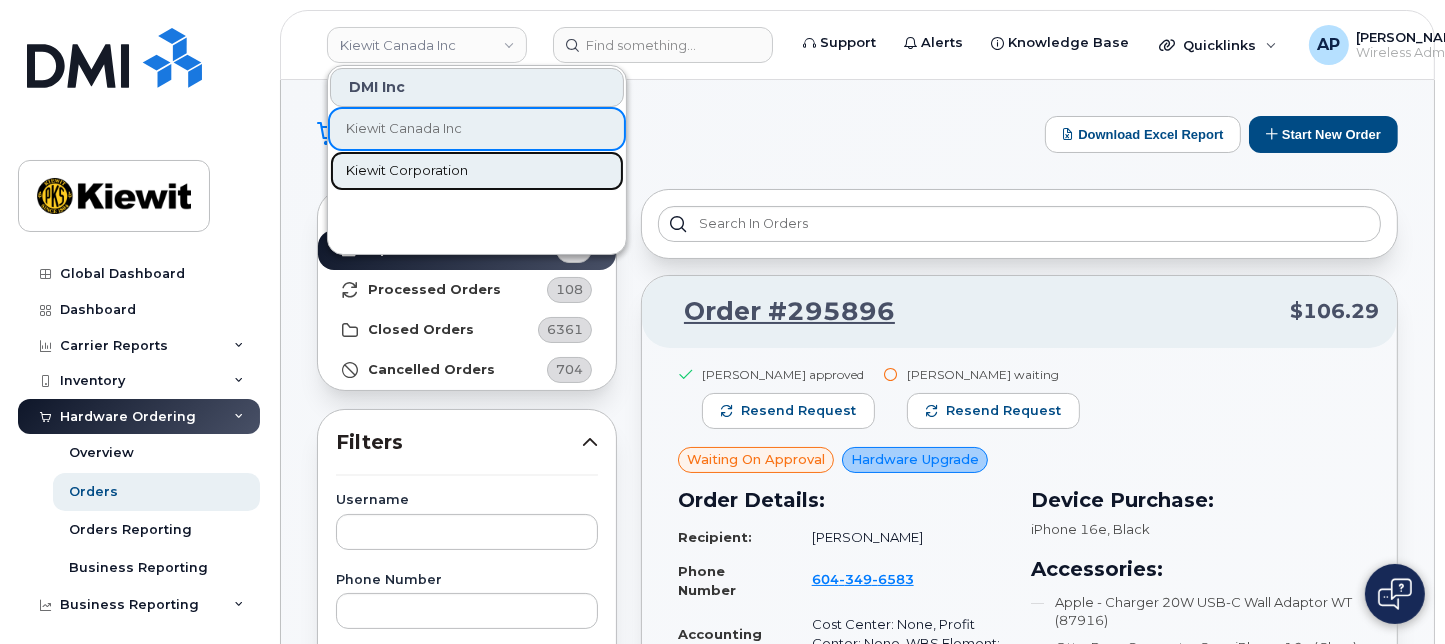 click on "Kiewit Corporation" at bounding box center [407, 171] 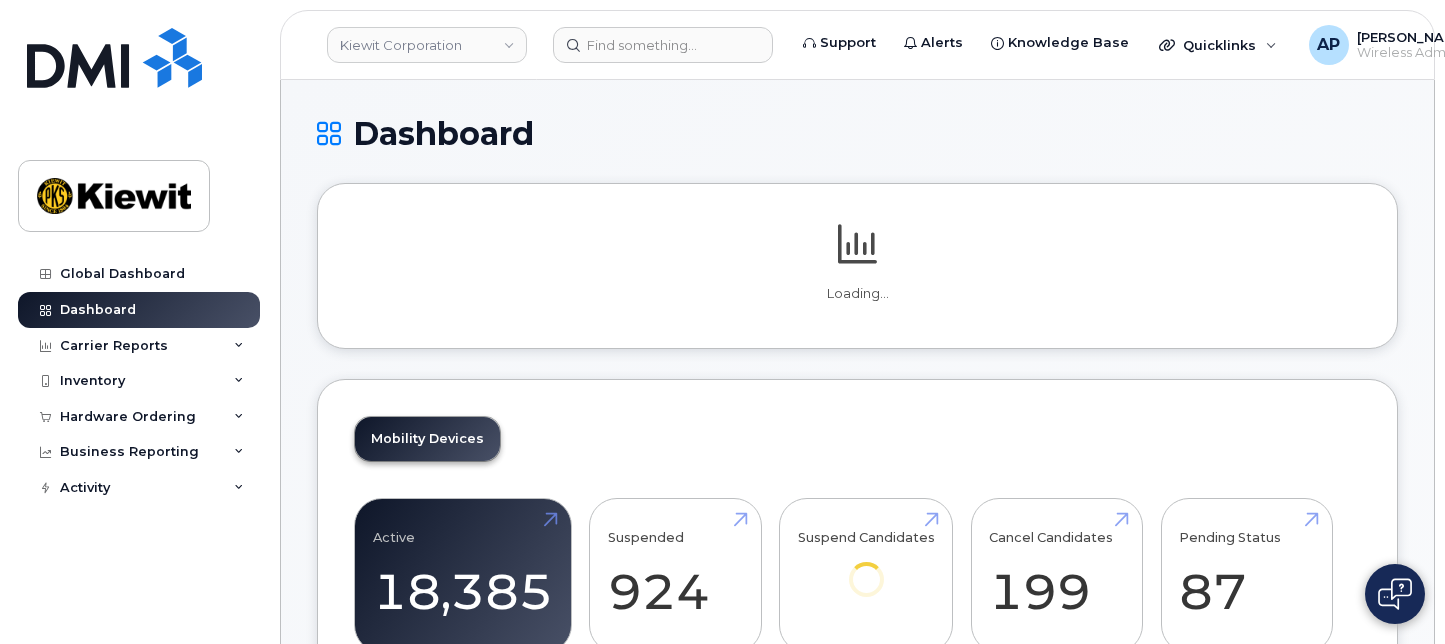 scroll, scrollTop: 0, scrollLeft: 0, axis: both 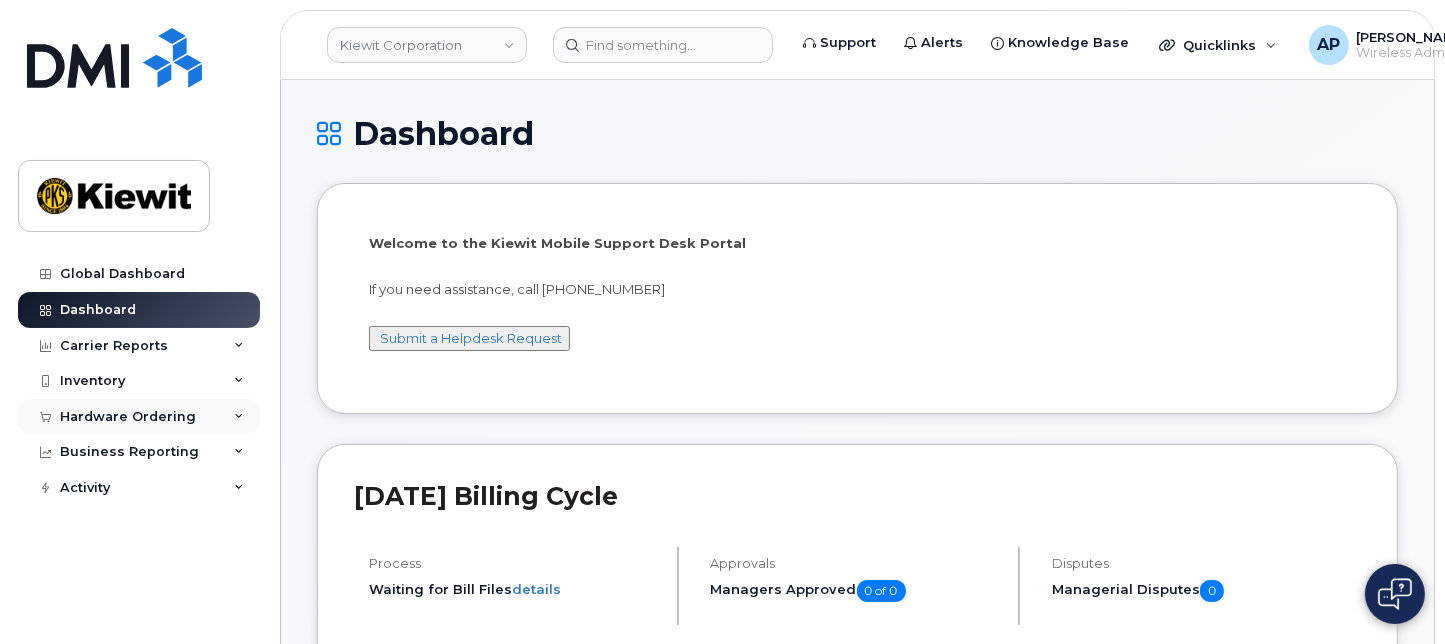 click on "Hardware Ordering" 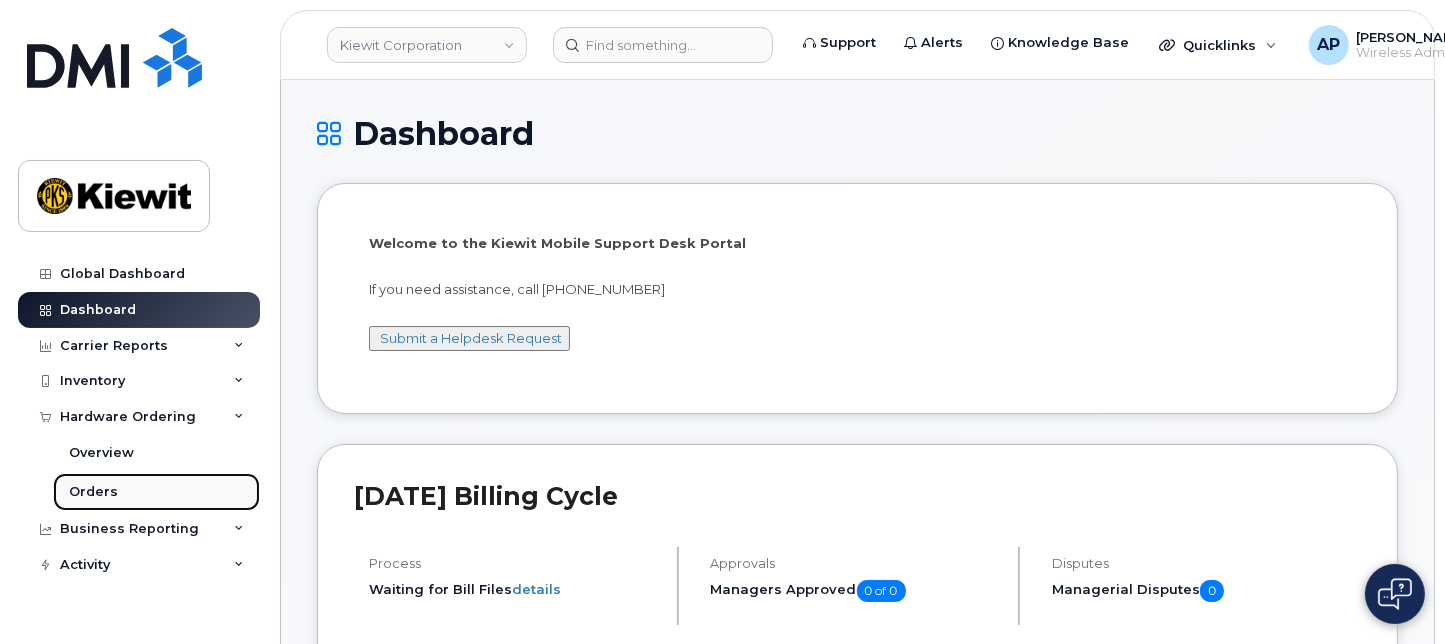 click on "Orders" 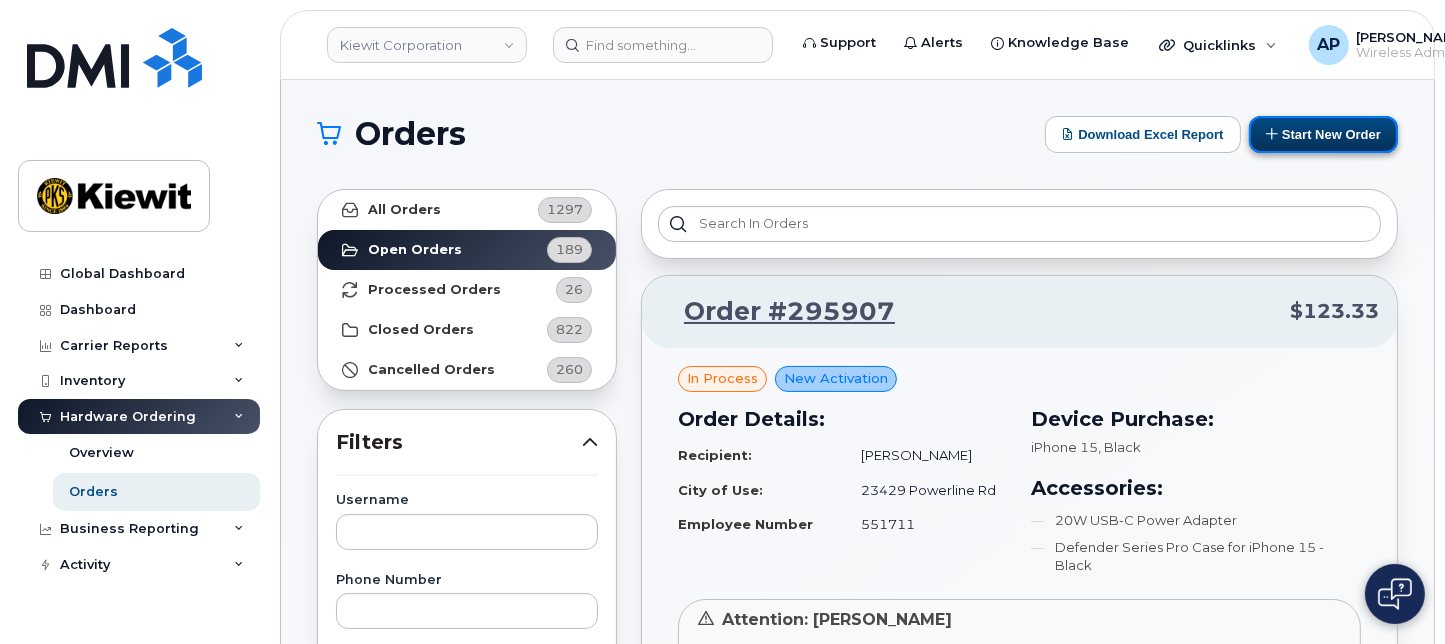 click on "Start New Order" 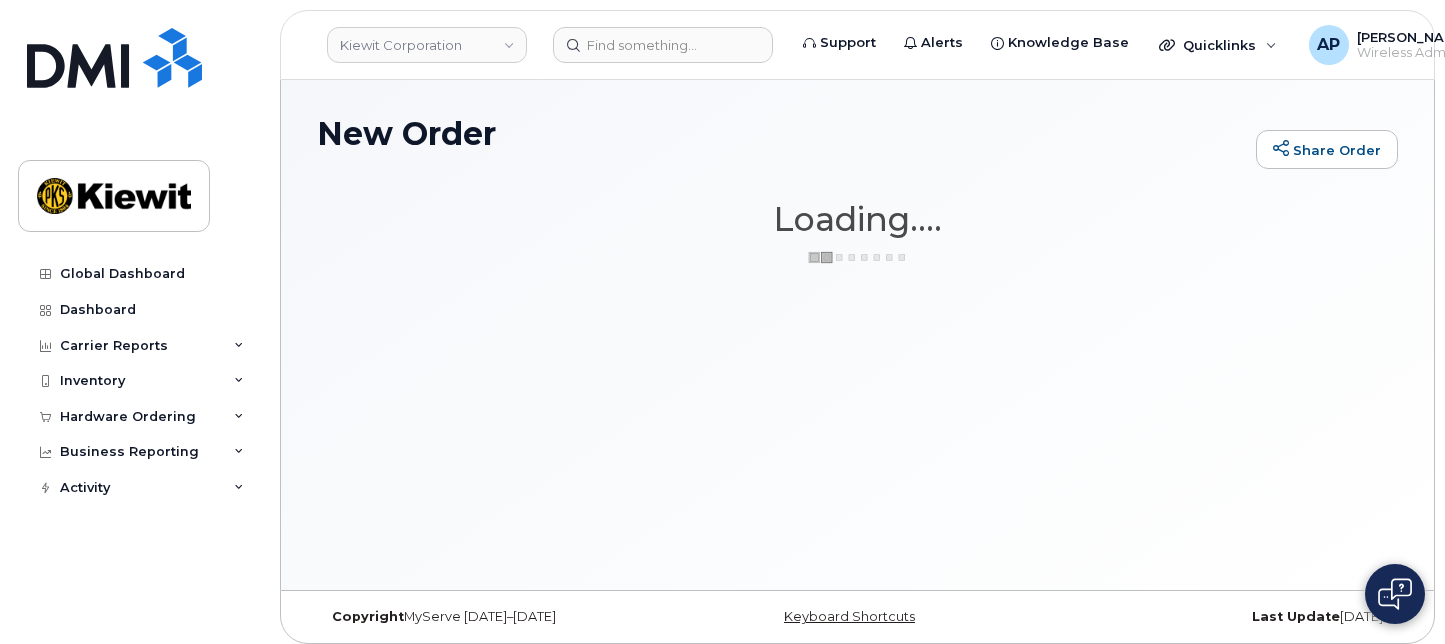 scroll, scrollTop: 0, scrollLeft: 0, axis: both 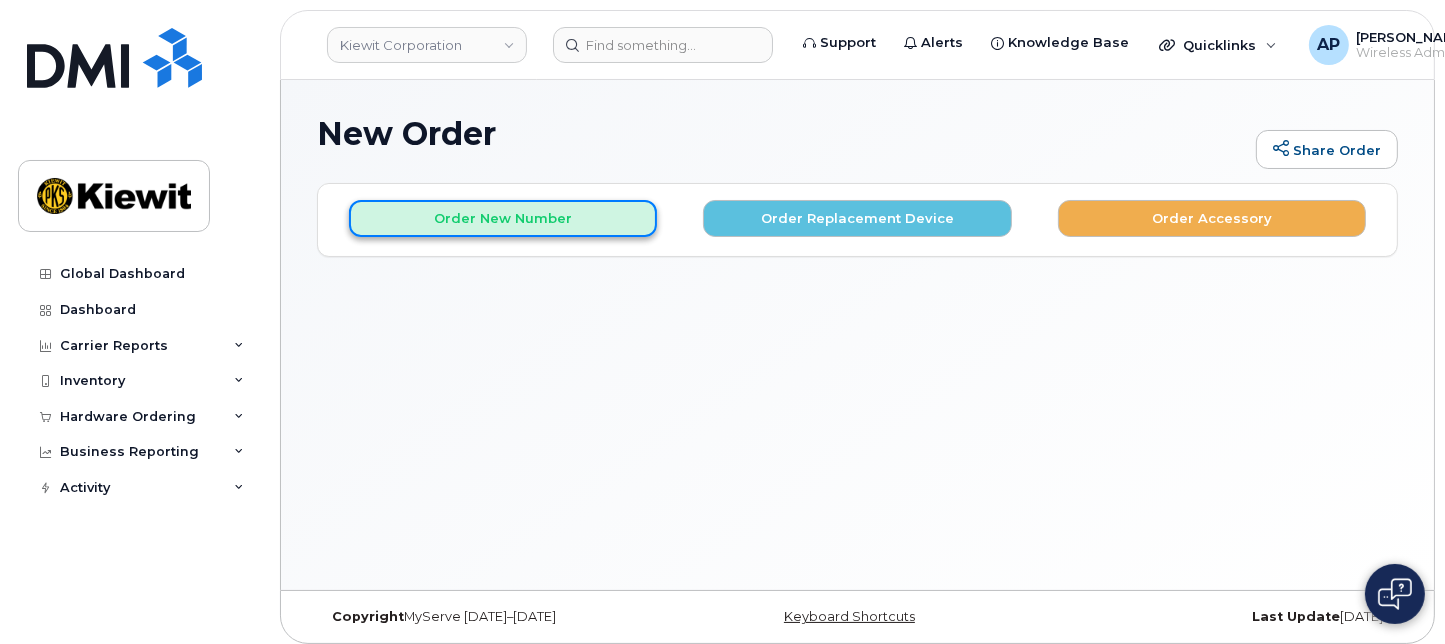 click on "Order New Number" 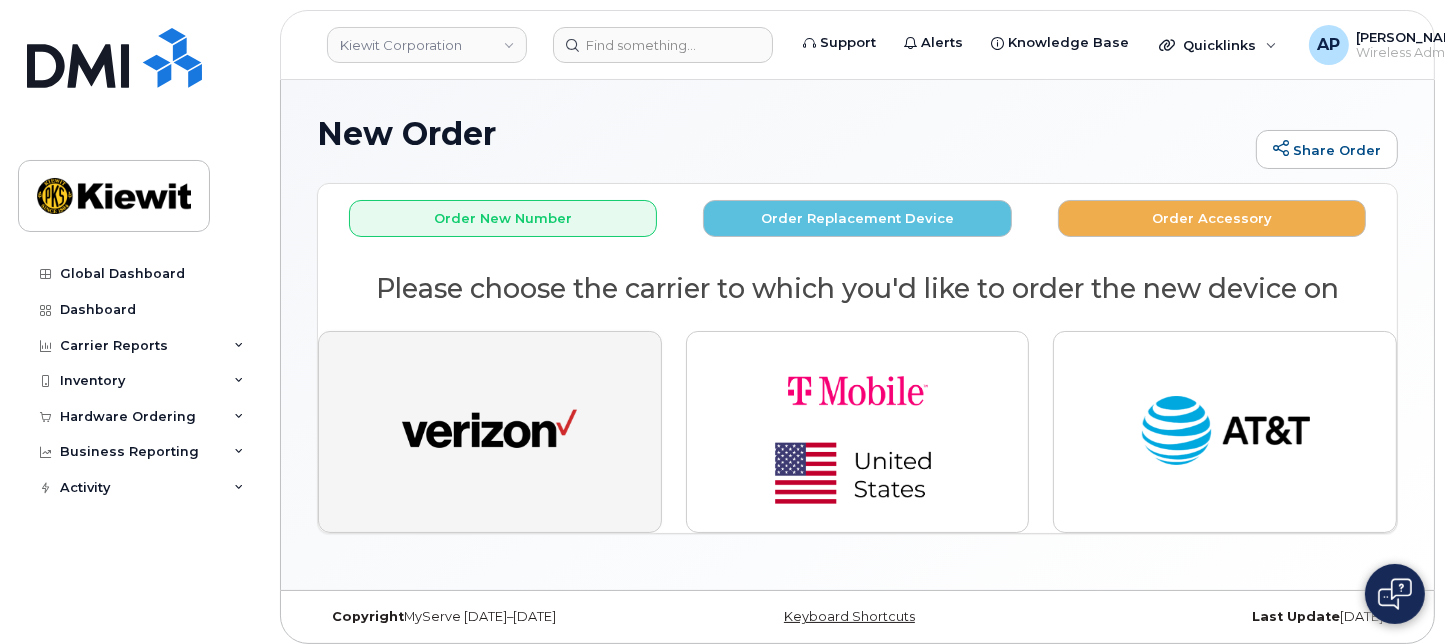 click 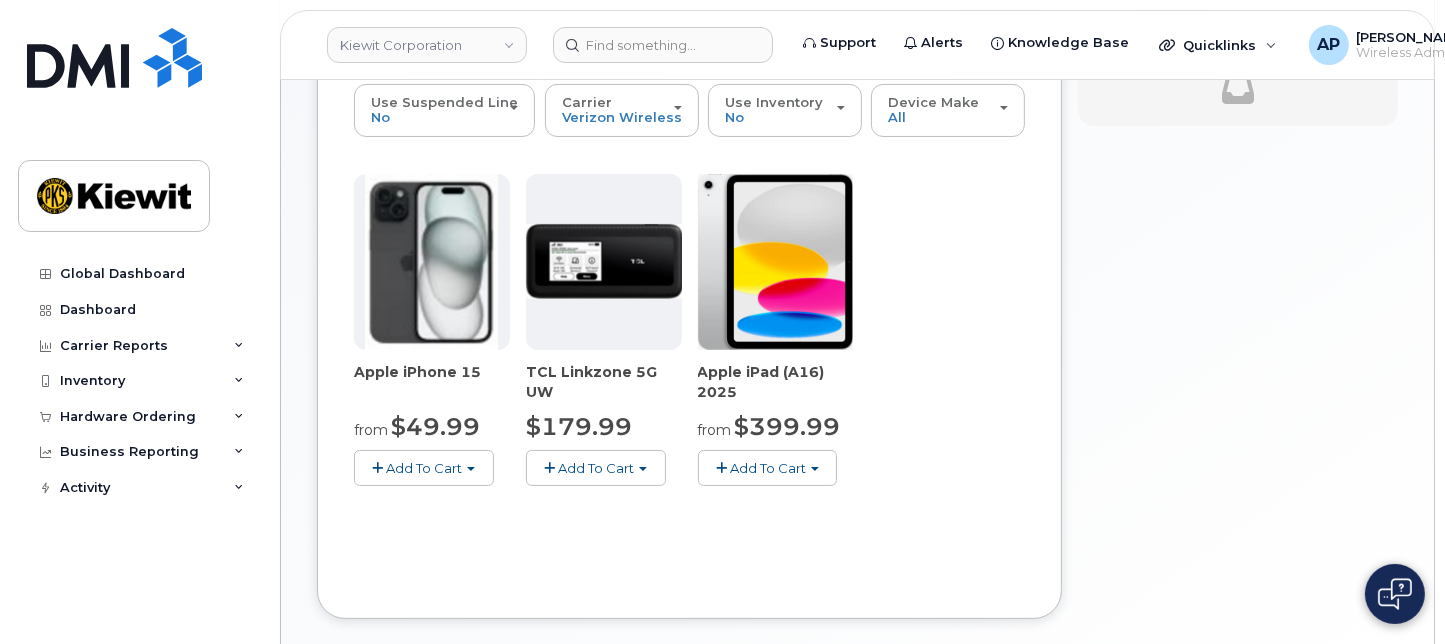 scroll, scrollTop: 222, scrollLeft: 0, axis: vertical 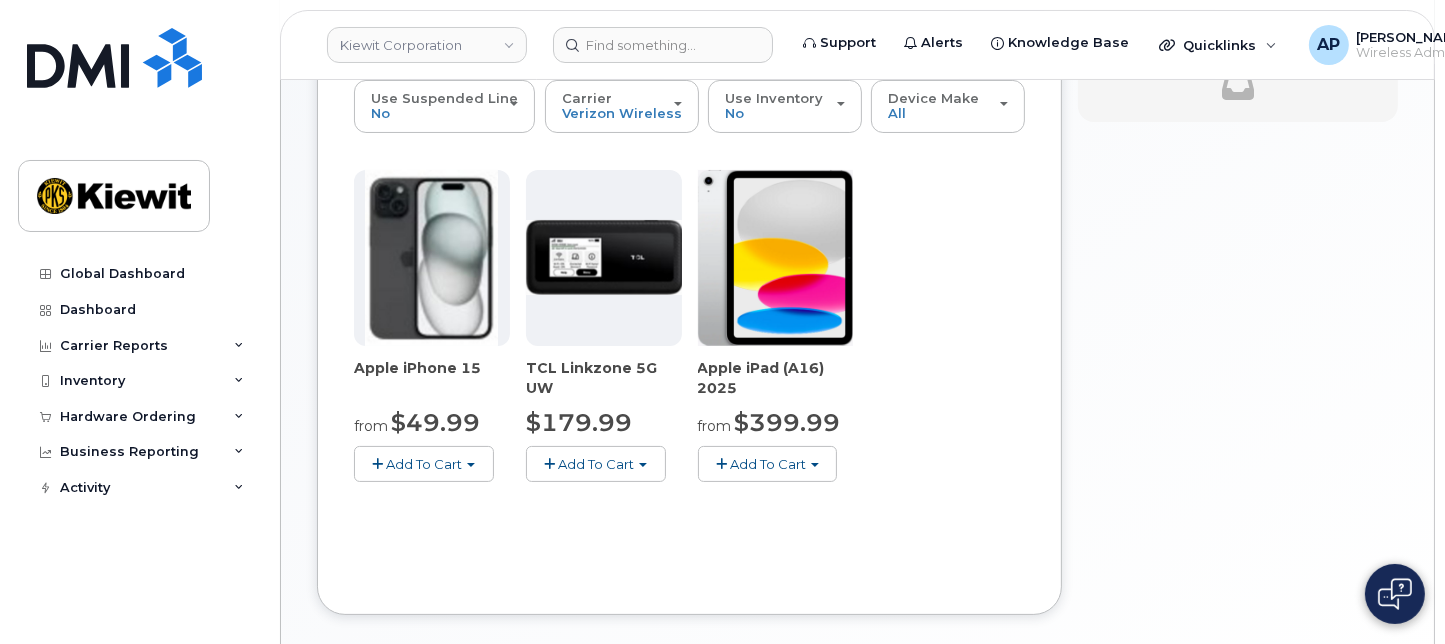 click on "Add To Cart" 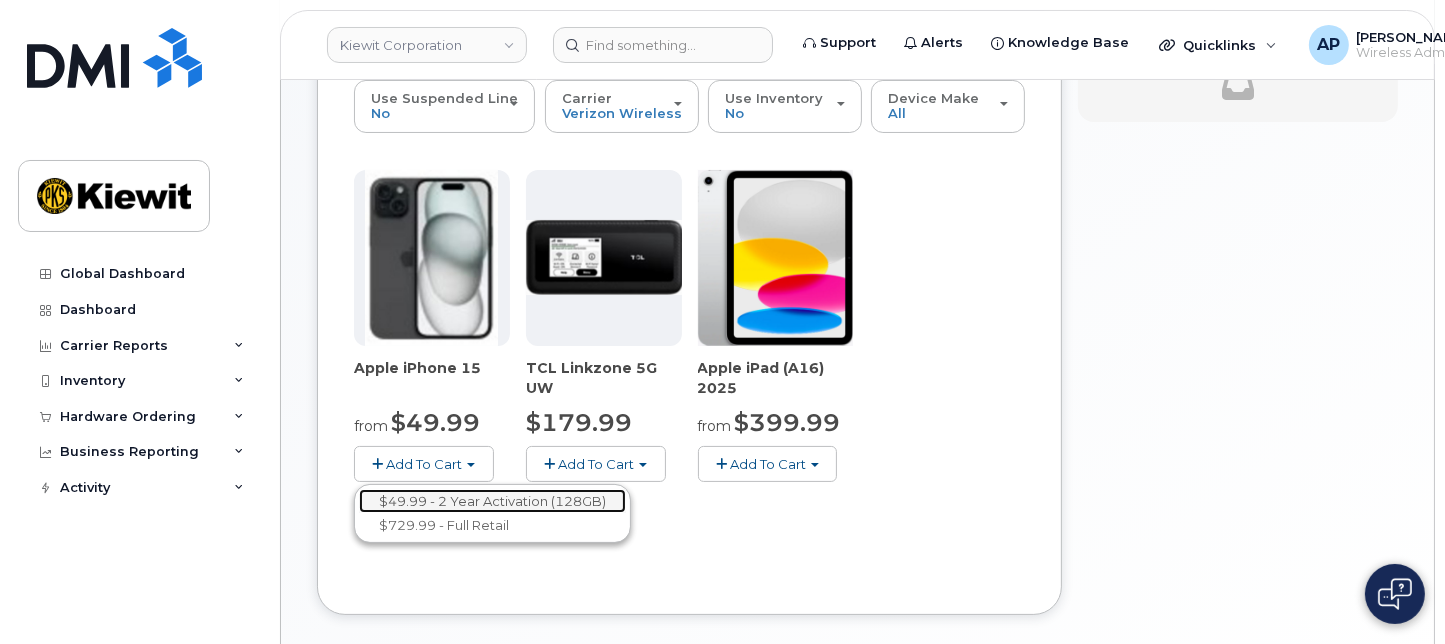 click on "$49.99 - 2 Year Activation (128GB)" 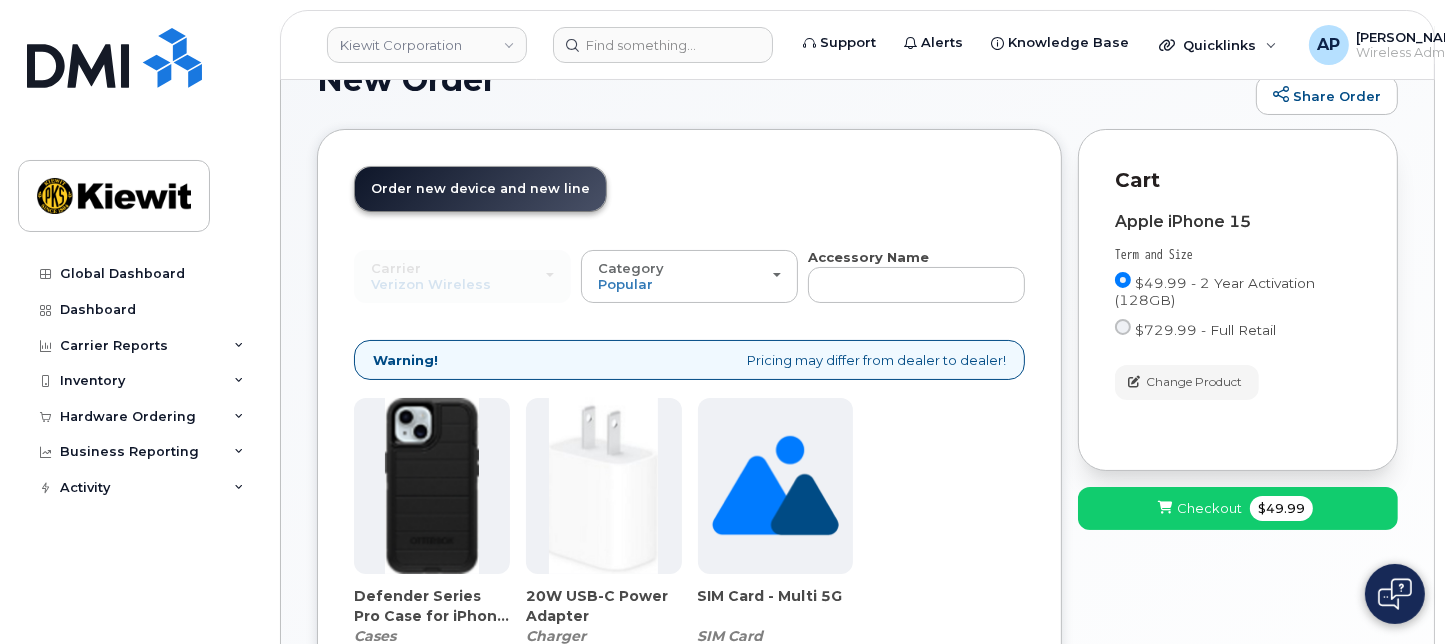 scroll, scrollTop: 199, scrollLeft: 0, axis: vertical 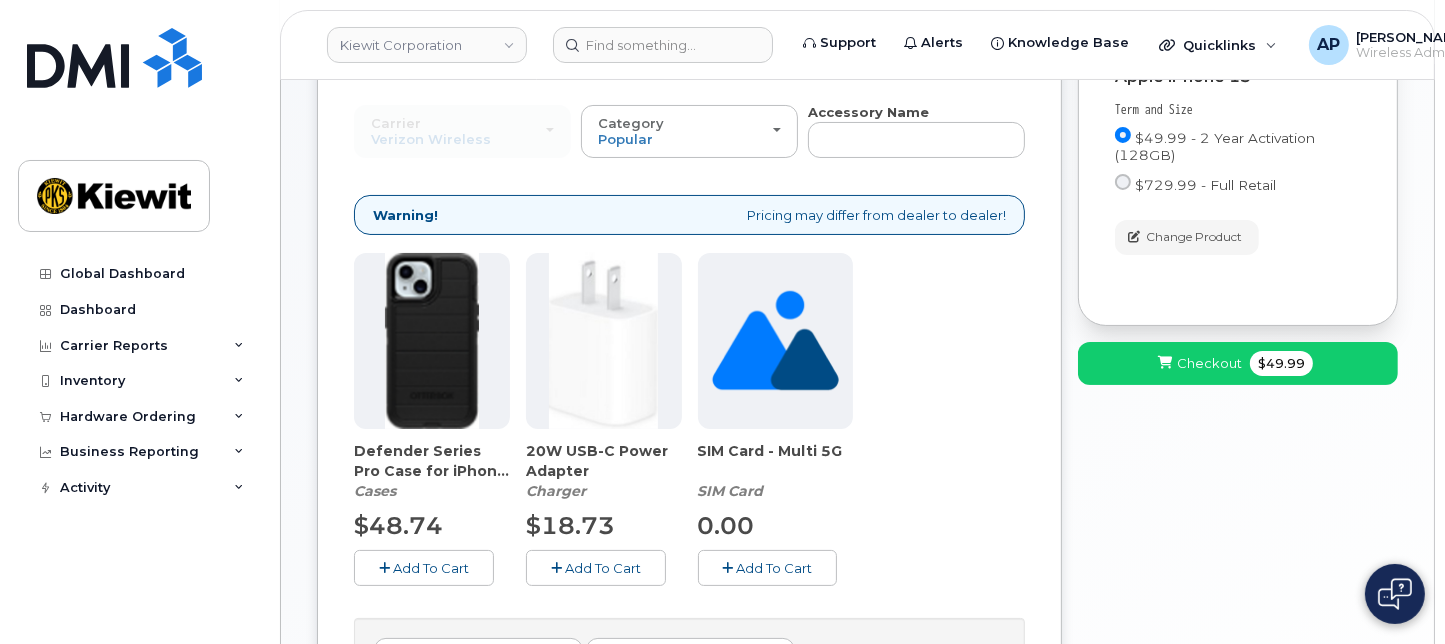 click on "Add To Cart" 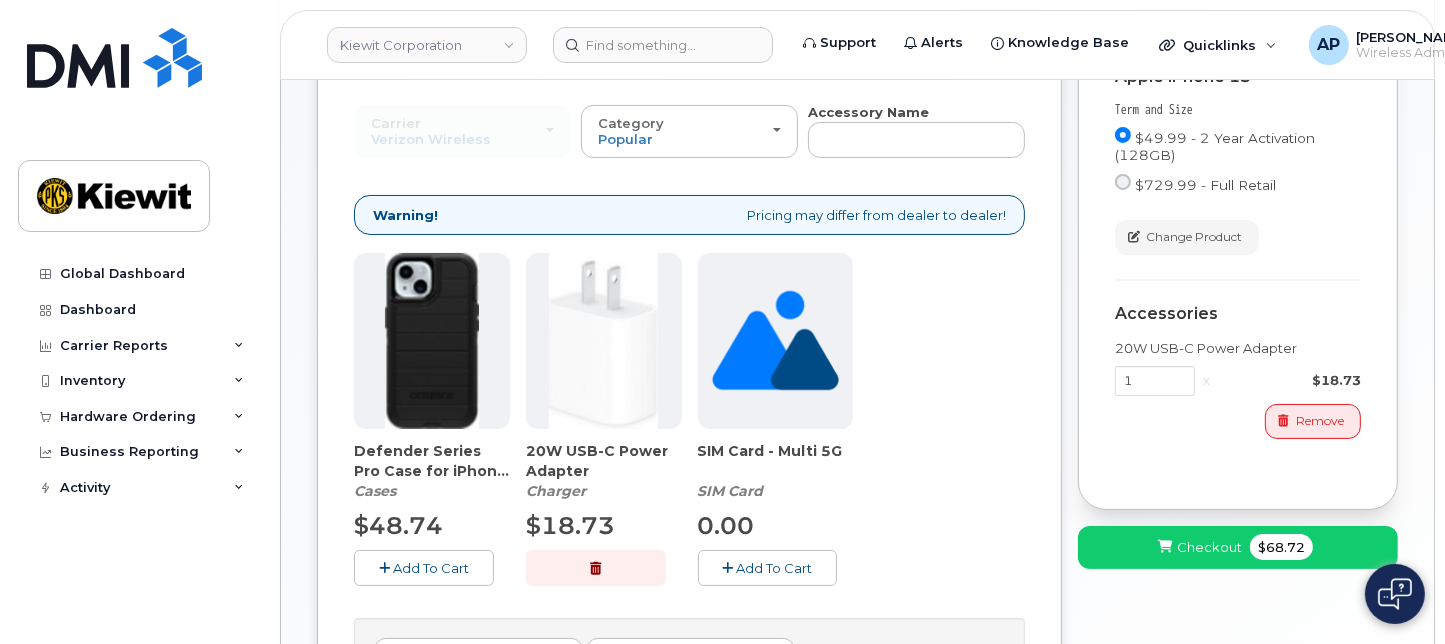 click on "Add To Cart" 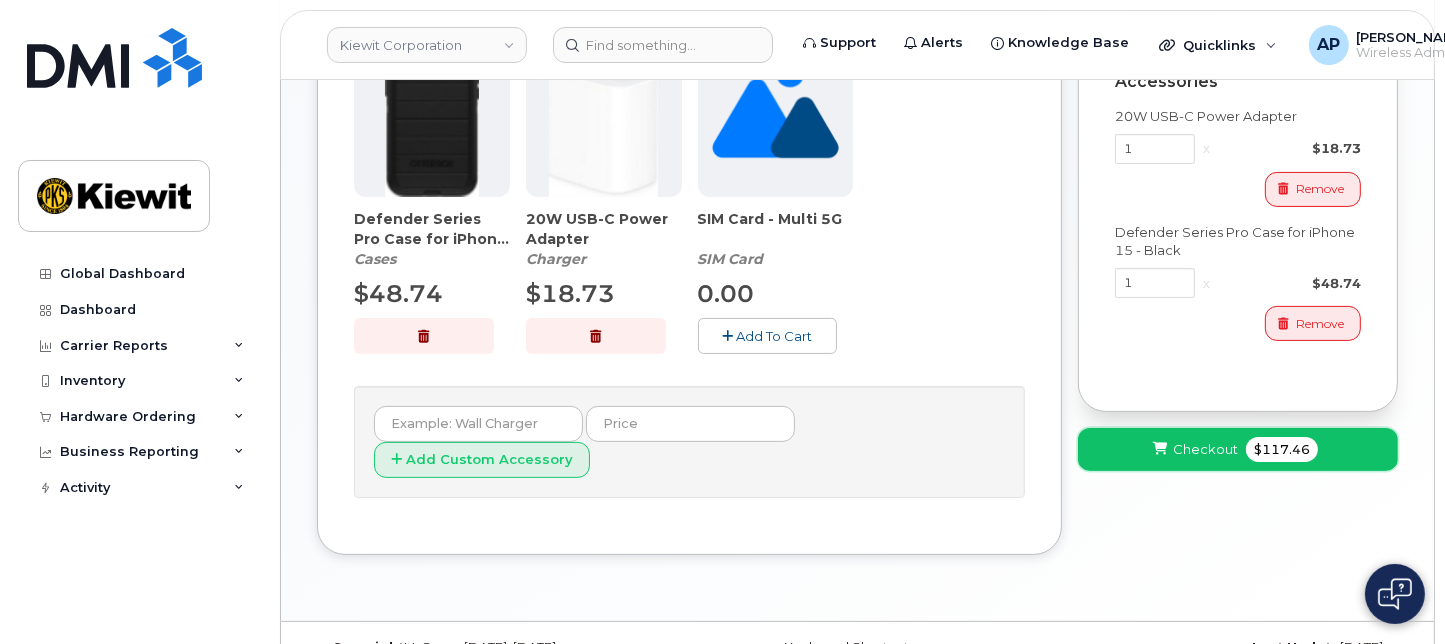 click on "Checkout" 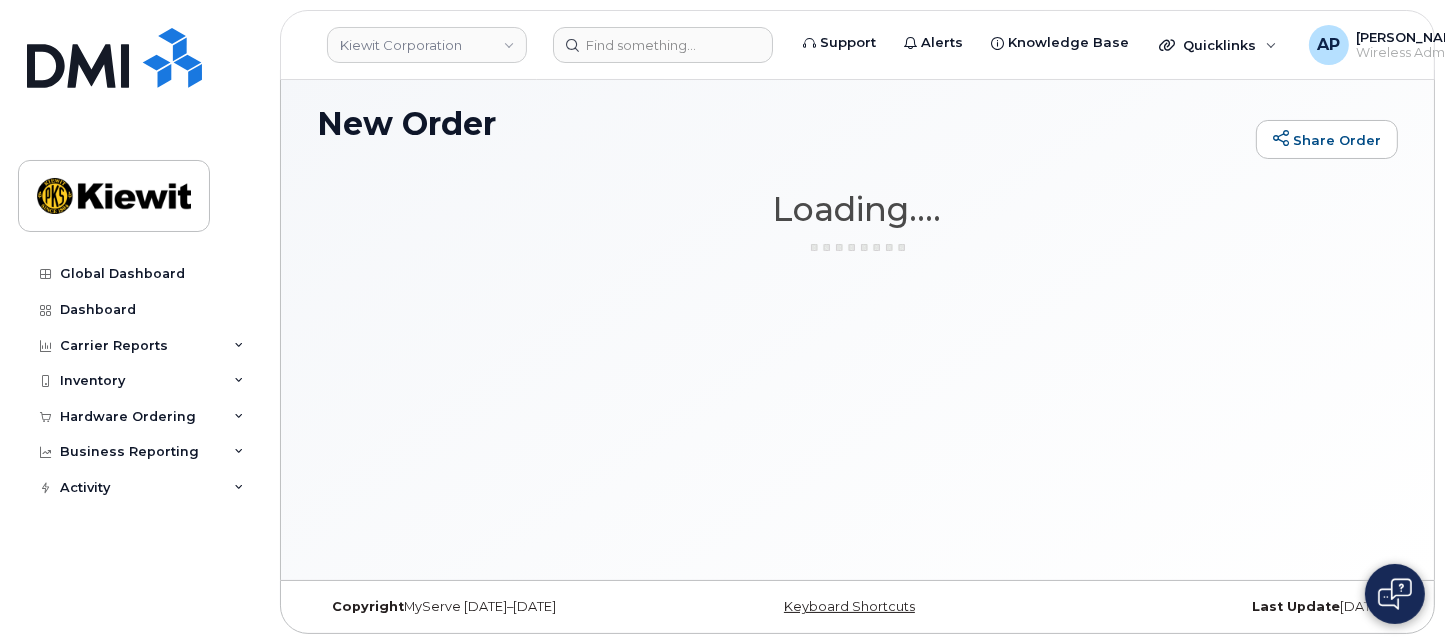 scroll, scrollTop: 9, scrollLeft: 0, axis: vertical 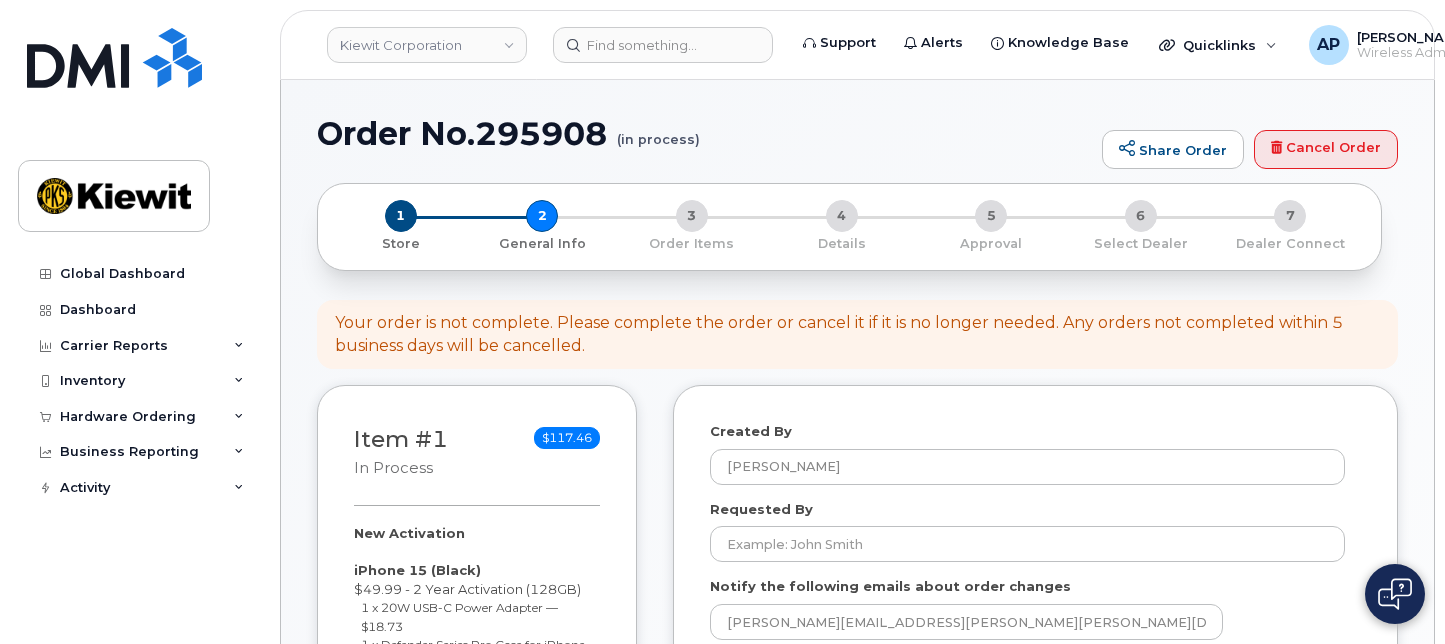 select 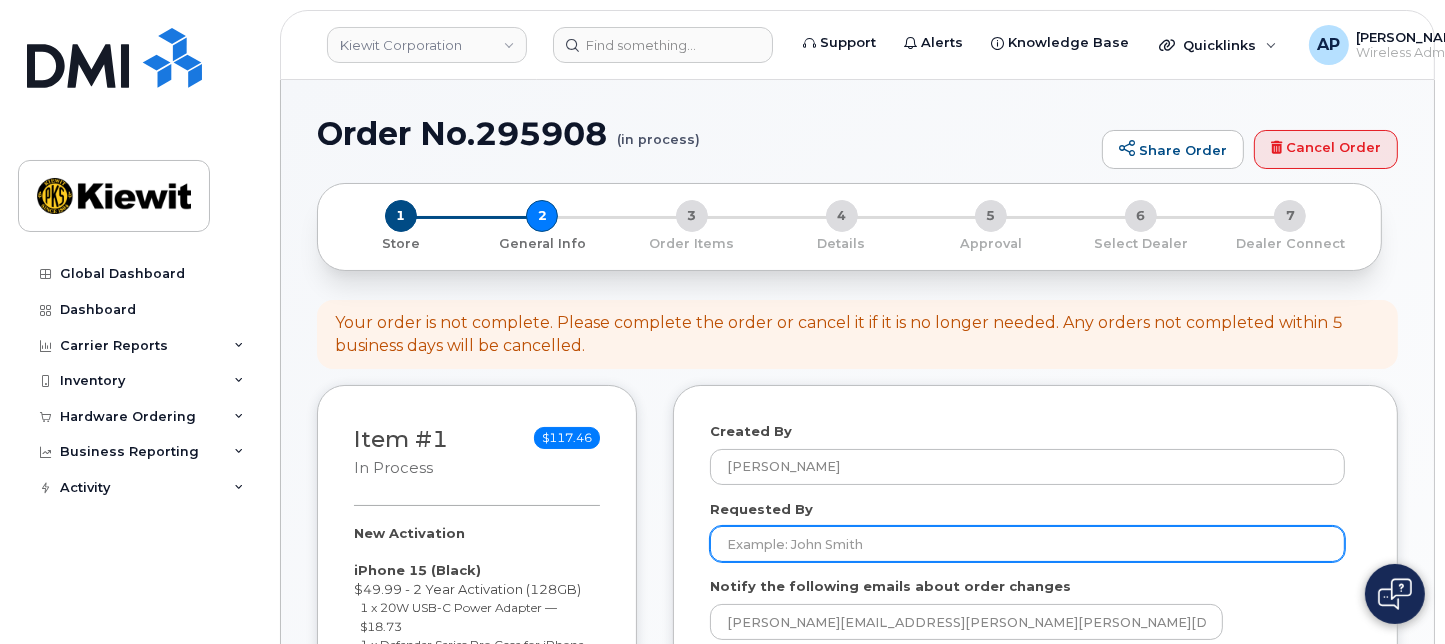 click on "Requested By" 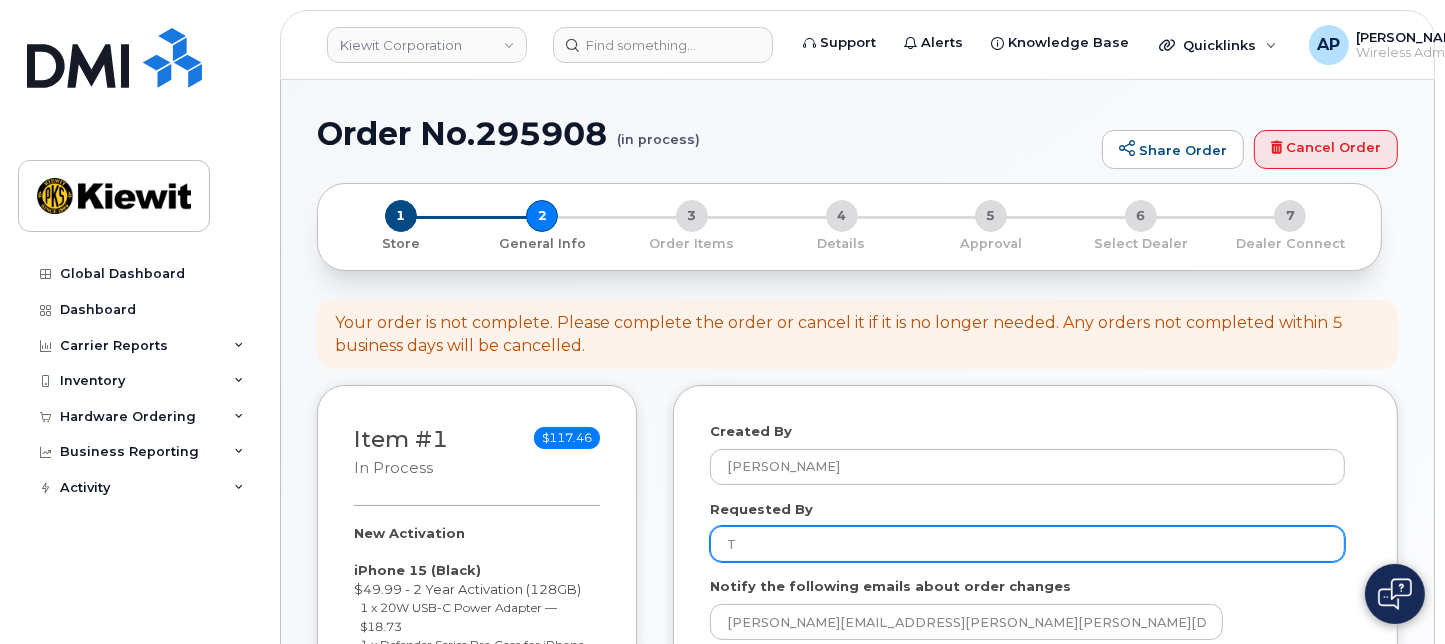 type on "[PERSON_NAME].Blagdon" 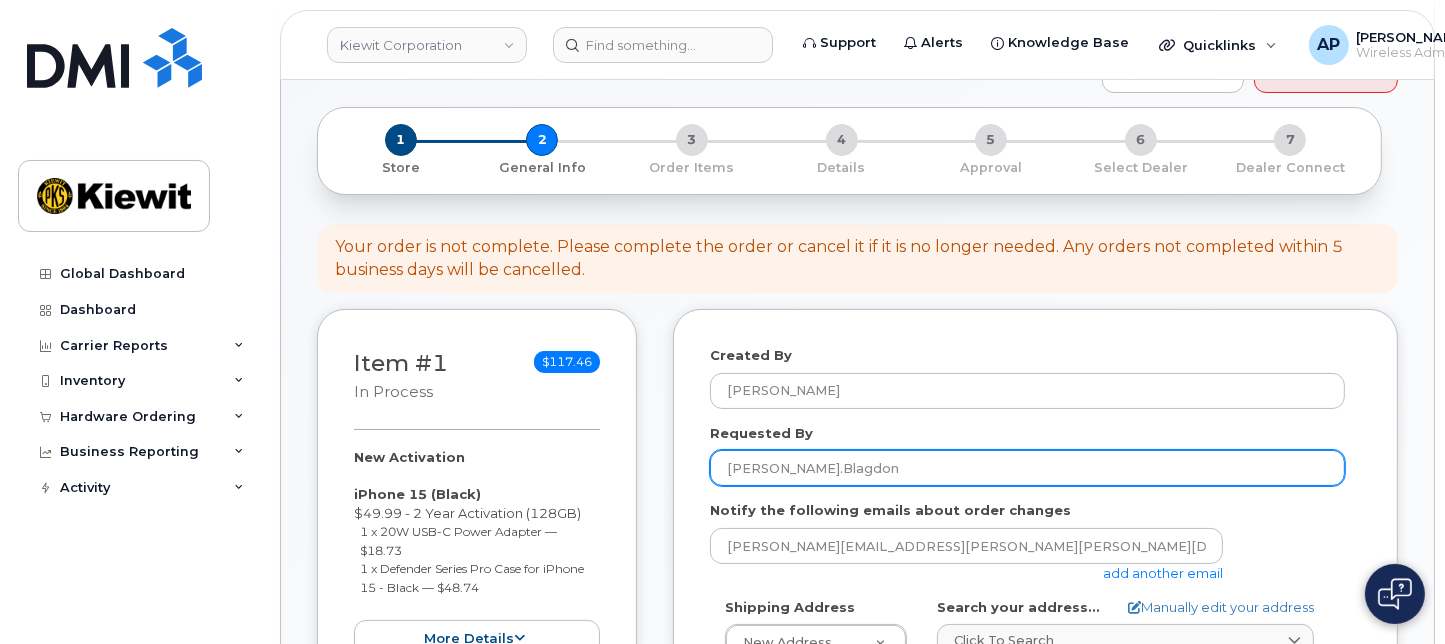 scroll, scrollTop: 111, scrollLeft: 0, axis: vertical 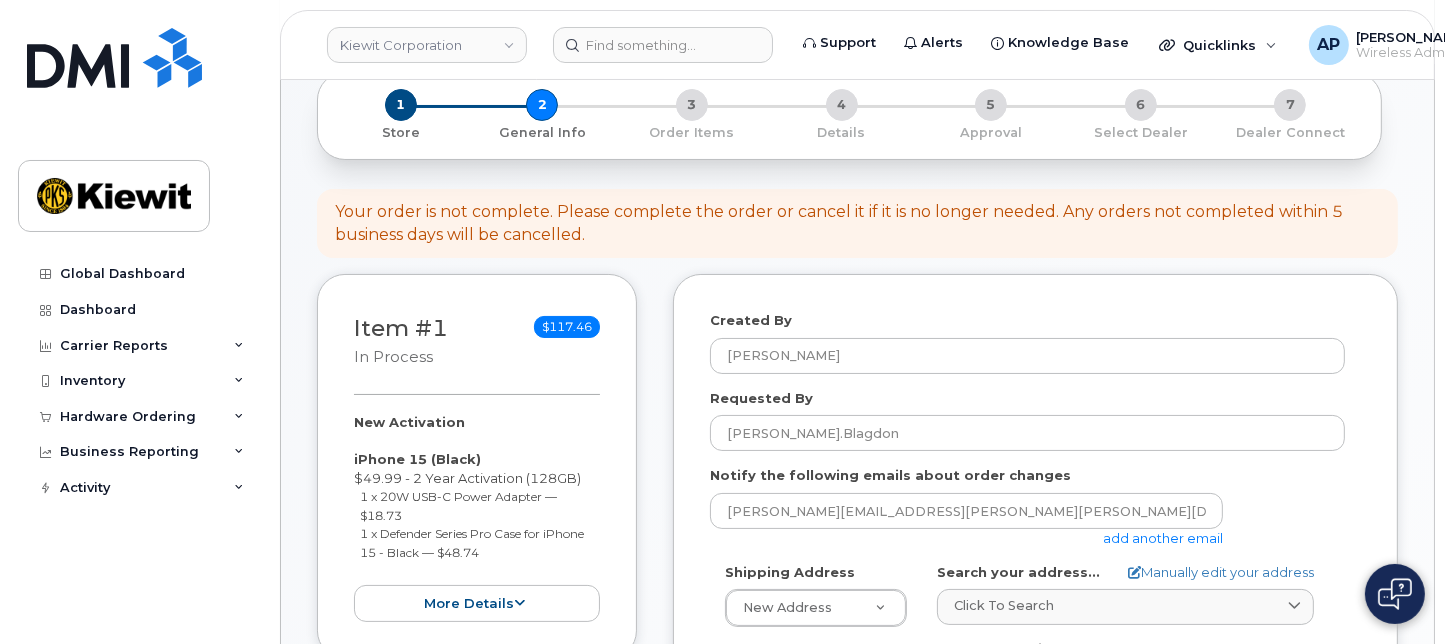 click on "add another email" 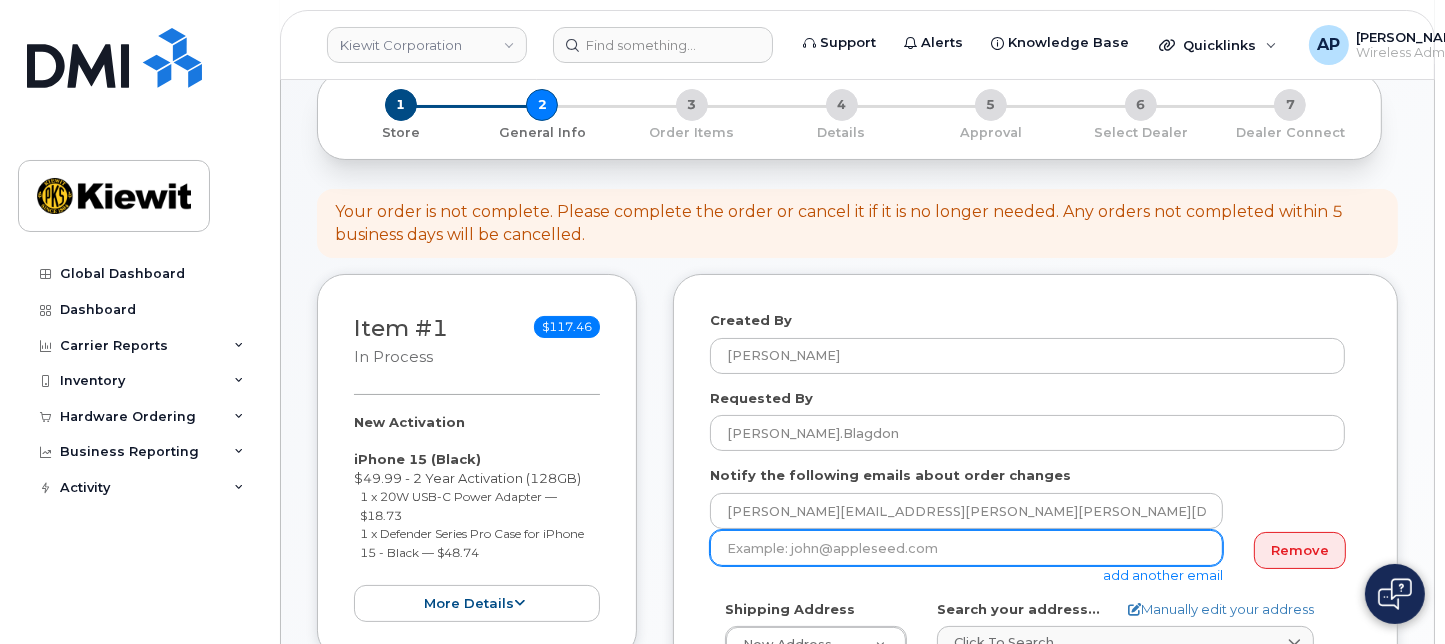 click 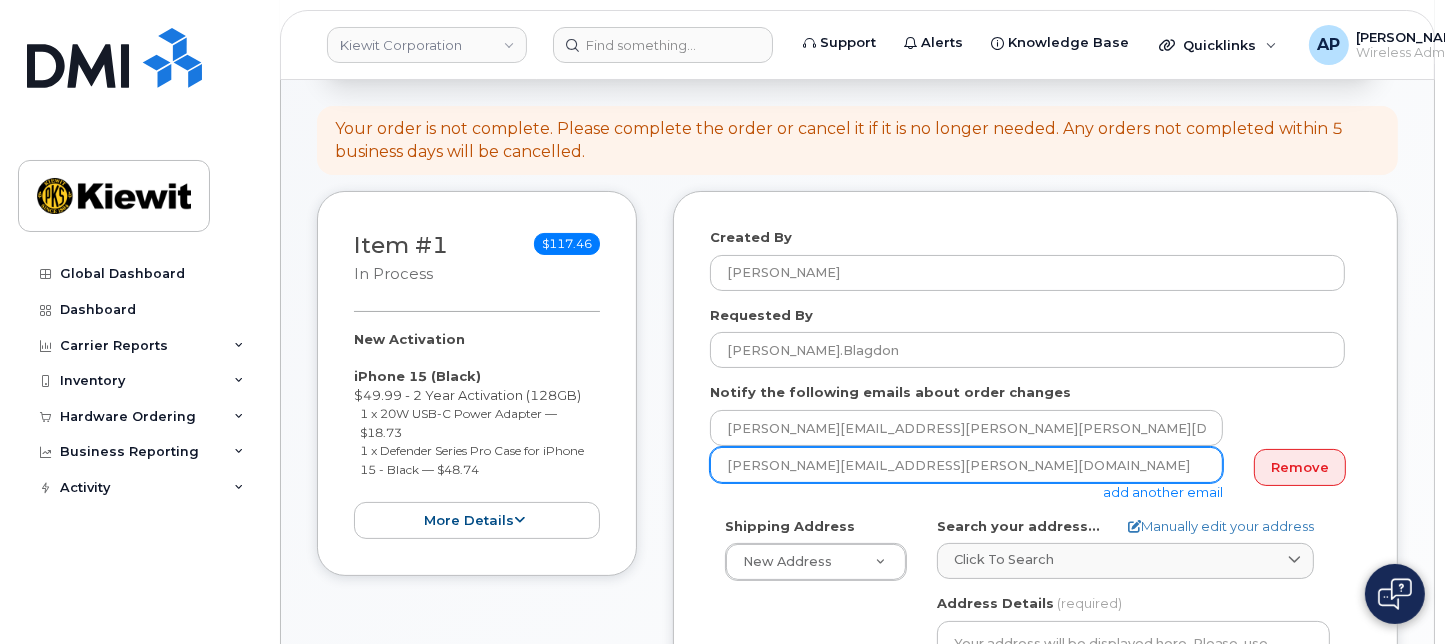 scroll, scrollTop: 333, scrollLeft: 0, axis: vertical 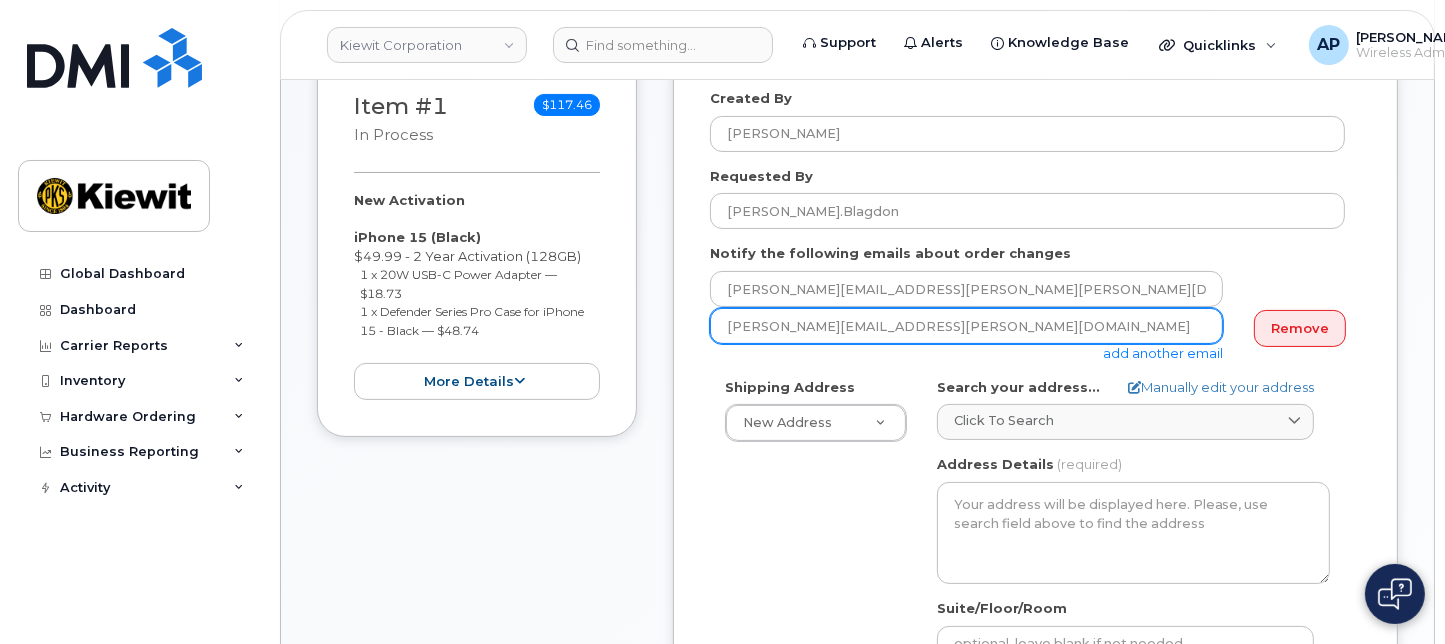 type on "Taylor.Blagdon@kiewit.com" 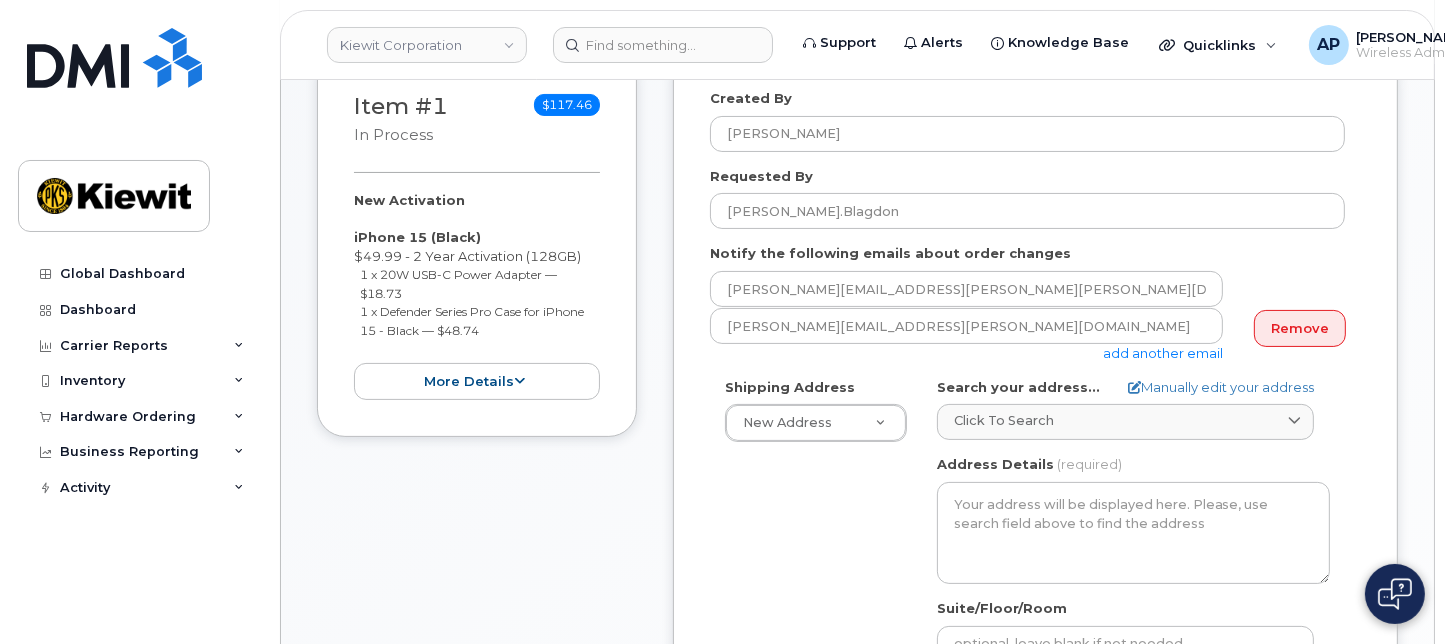 click on "Created By
Aletha Pace
Requested By
Taylor.Blagdon
Notify the following emails about order changes
aletha.pace@kiewit.com
Taylor.Blagdon@kiewit.com
add another email
Remove
Shipping Address
New Address                                     New Address 105 Mitchell Road 8900 Renner Blvd 280 Lewellen St 525 Park Ave 905 Powerhouse Rd
AB
Search your address...
Manually edit your address
Click to search No available options
Address Line
(required)
Lookup your address
State
(required)
Alabama
Alaska
American Samoa
Arizona
Arkansas
California
Colorado
Connecticut
Delaware
District of Columbia
Florida
Georgia
Guam
Hawaii
Idaho
Illinois
Indiana
Iowa
Kansas
Kentucky
Louisiana
Maine
Maryland
Massachusetts
Michigan
Minnesota
Mississippi
Missouri
Montana
Nebraska
Nevada
New Hampshire
New Jersey
New Mexico" 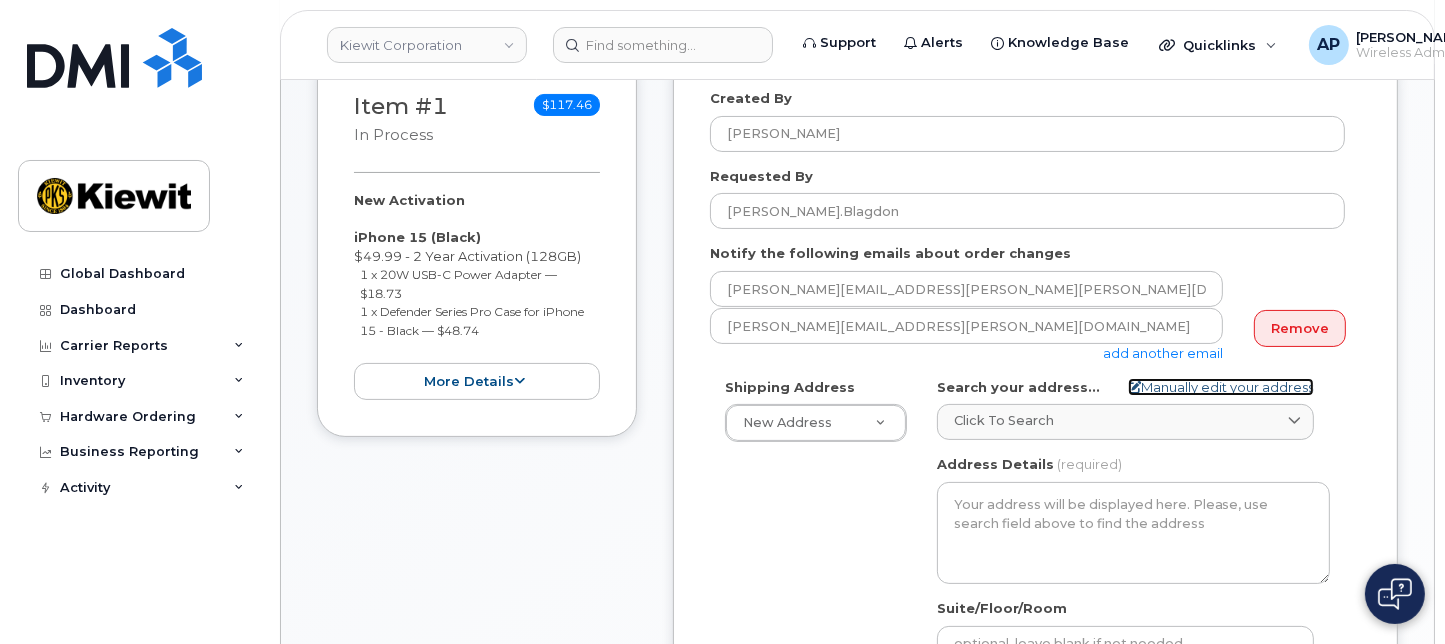 click on "Manually edit your address" 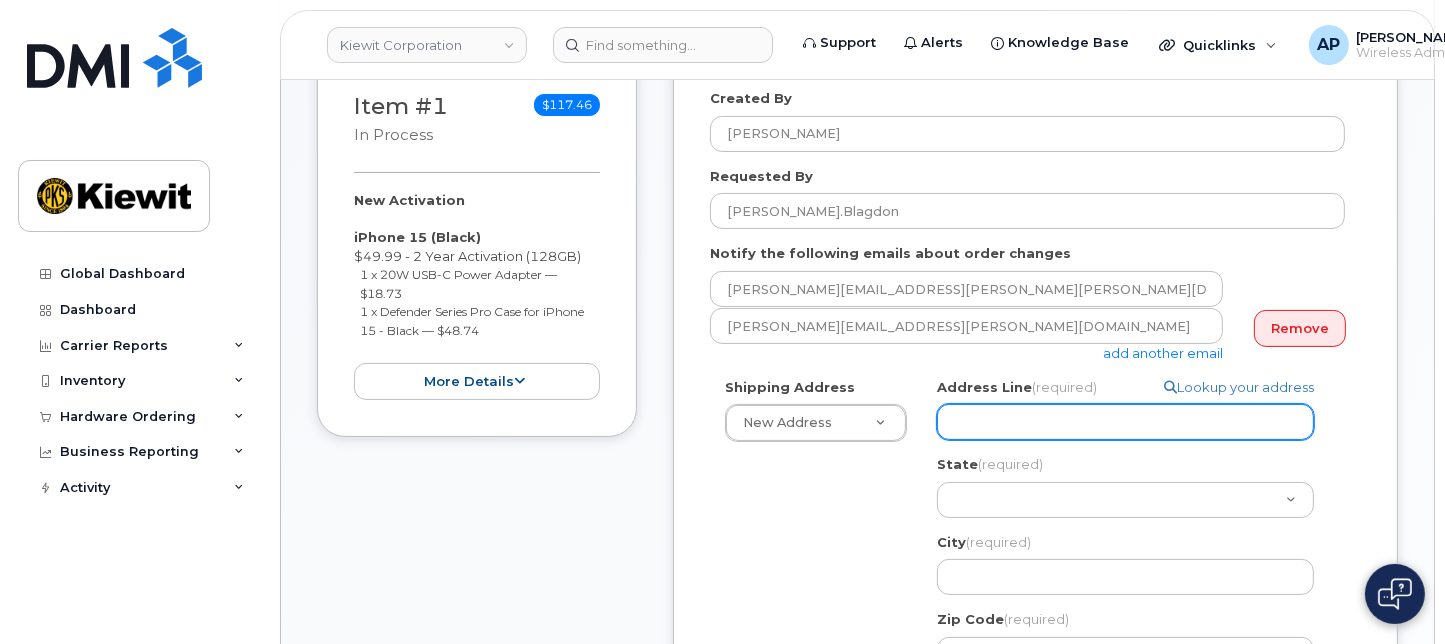click on "Address Line
(required)" 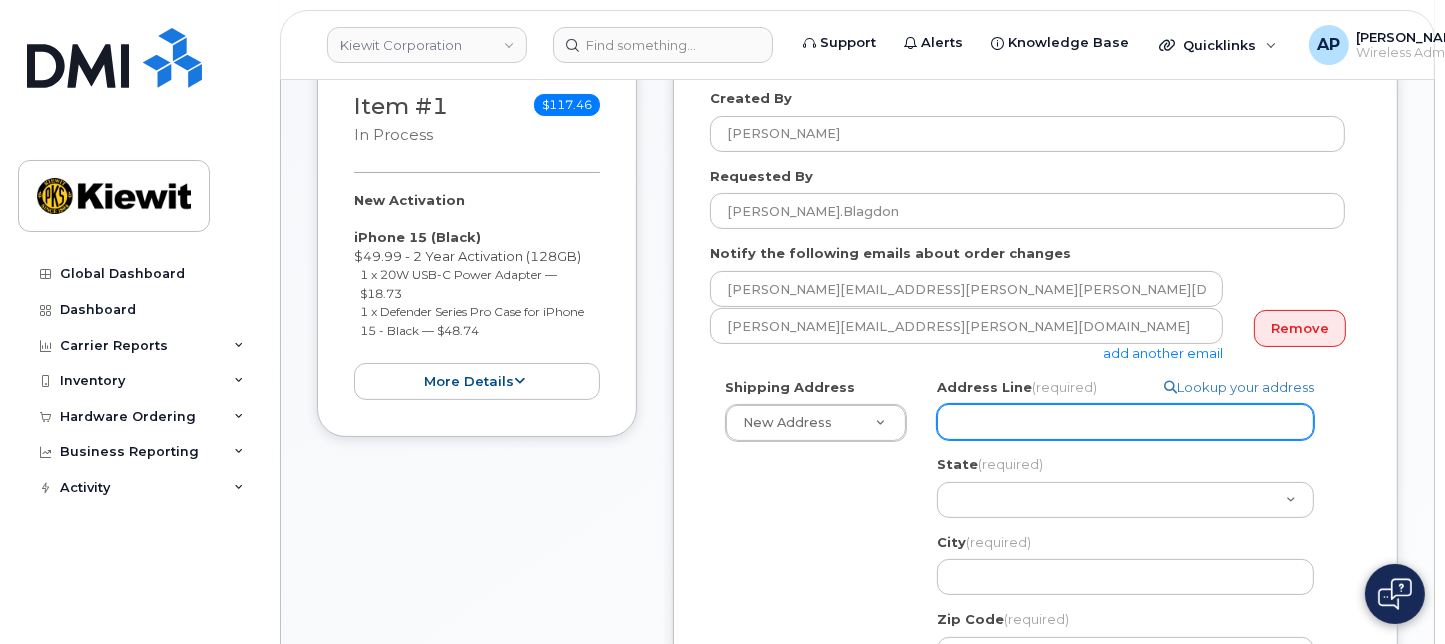paste on "8900 Renner Blvd" 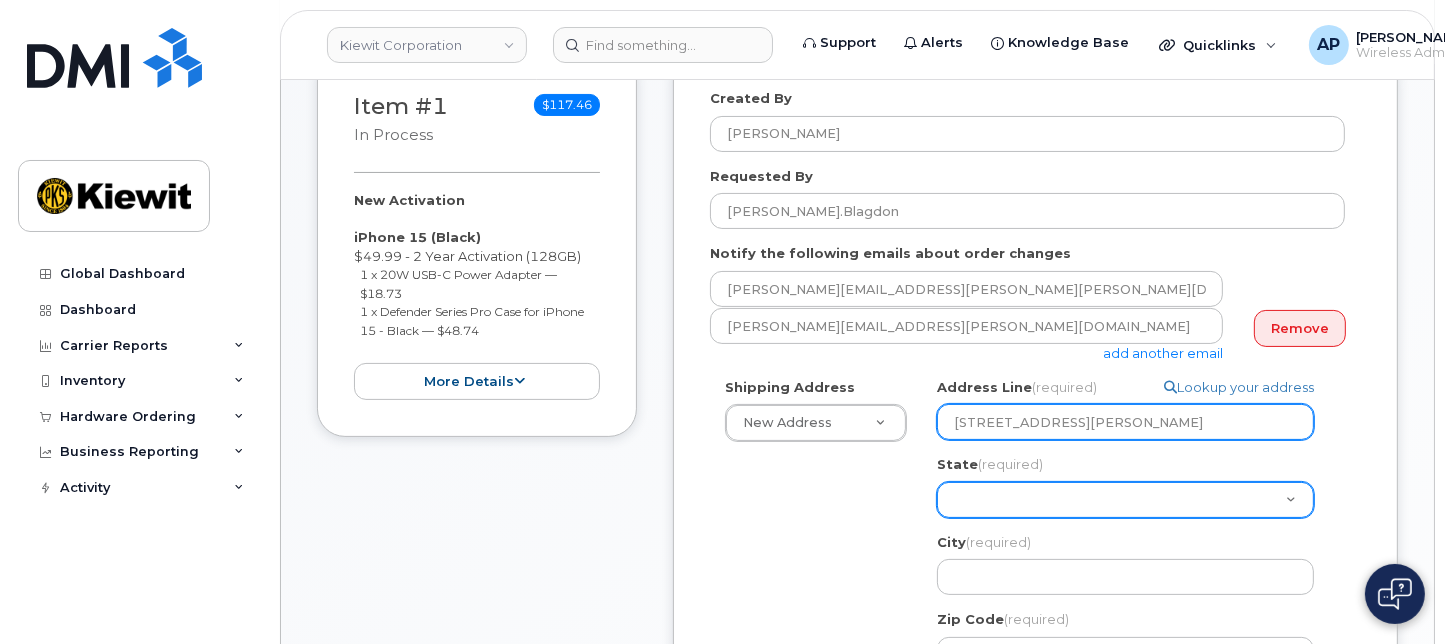 select 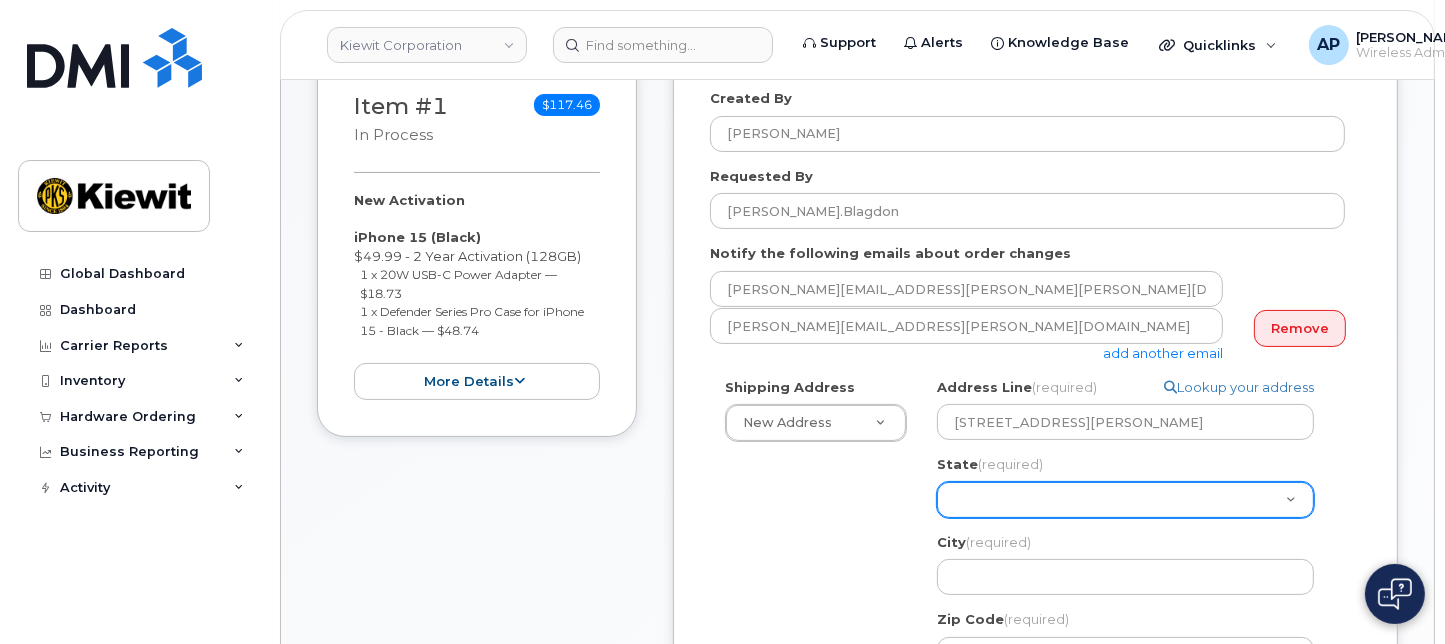 click on "Alabama
Alaska
American Samoa
Arizona
Arkansas
California
Colorado
Connecticut
Delaware
District of Columbia
Florida
Georgia
Guam
Hawaii
Idaho
Illinois
Indiana
Iowa
Kansas
Kentucky
Louisiana
Maine
Maryland
Massachusetts
Michigan
Minnesota
Mississippi
Missouri
Montana
Nebraska
Nevada
New Hampshire
New Jersey
New Mexico
New York
North Carolina
North Dakota
Ohio
Oklahoma
Oregon
Pennsylvania
Puerto Rico
Rhode Island
South Carolina
South Dakota
Tennessee
Texas
Utah
Vermont
Virginia
Virgin Islands
Washington
West Virginia
Wisconsin
Wyoming" 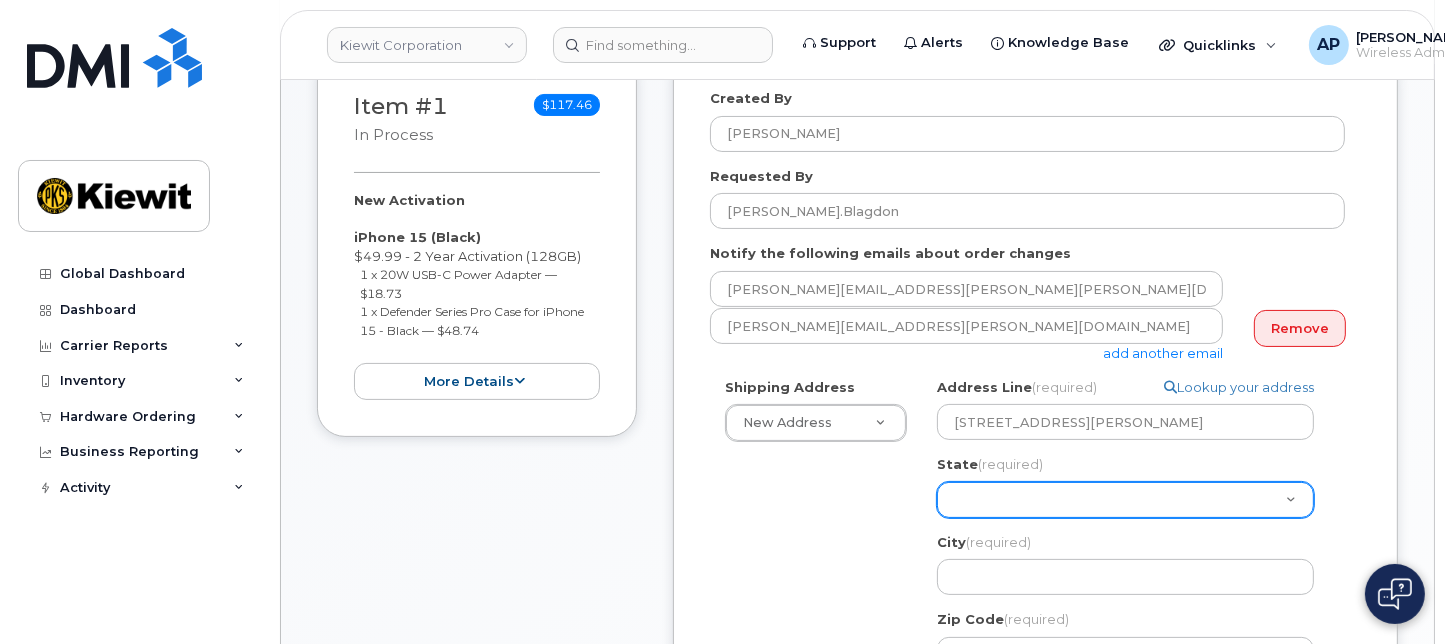 select on "KS" 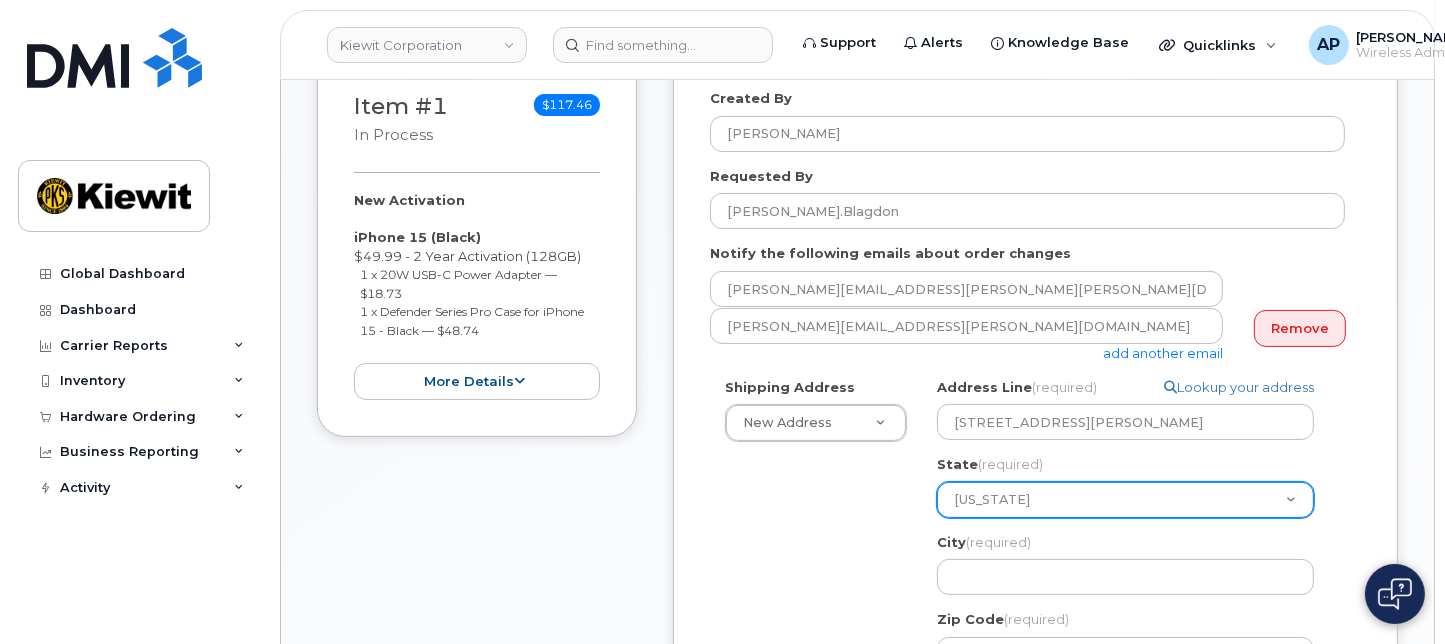 click on "Alabama
Alaska
American Samoa
Arizona
Arkansas
California
Colorado
Connecticut
Delaware
District of Columbia
Florida
Georgia
Guam
Hawaii
Idaho
Illinois
Indiana
Iowa
Kansas
Kentucky
Louisiana
Maine
Maryland
Massachusetts
Michigan
Minnesota
Mississippi
Missouri
Montana
Nebraska
Nevada
New Hampshire
New Jersey
New Mexico
New York
North Carolina
North Dakota
Ohio
Oklahoma
Oregon
Pennsylvania
Puerto Rico
Rhode Island
South Carolina
South Dakota
Tennessee
Texas
Utah
Vermont
Virginia
Virgin Islands
Washington
West Virginia
Wisconsin
Wyoming" 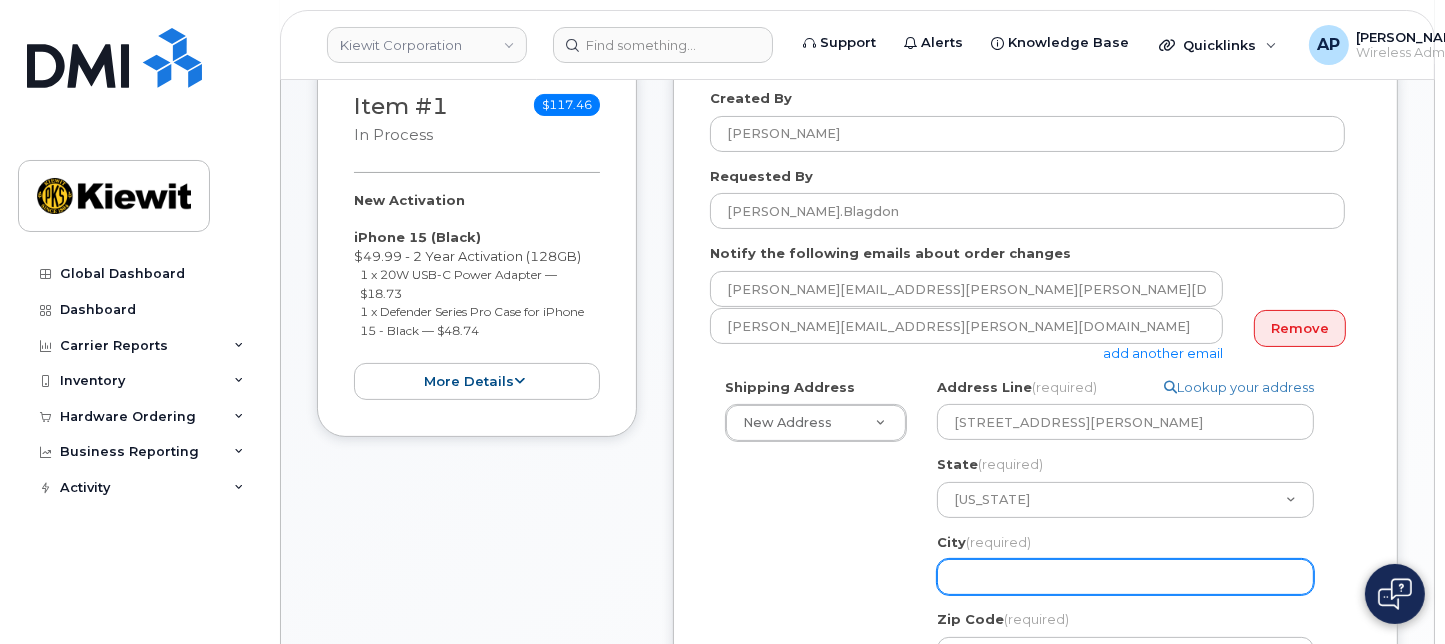 click on "City
(required)" 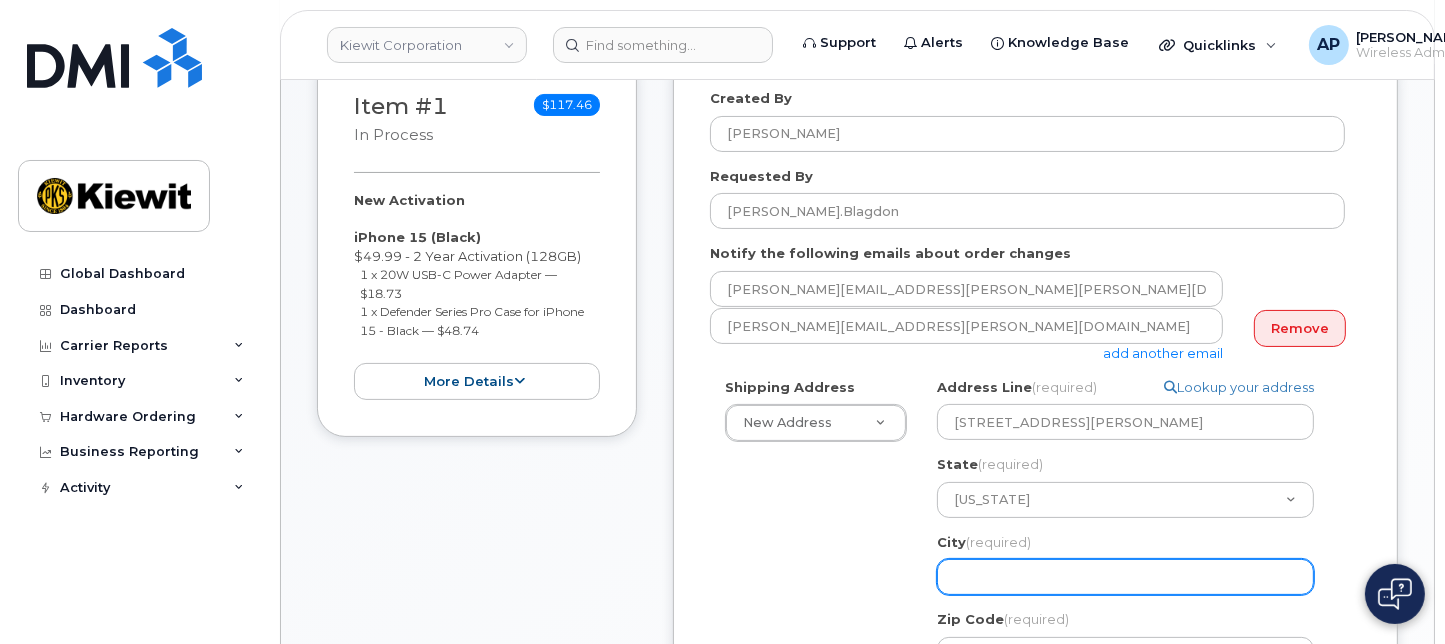 select 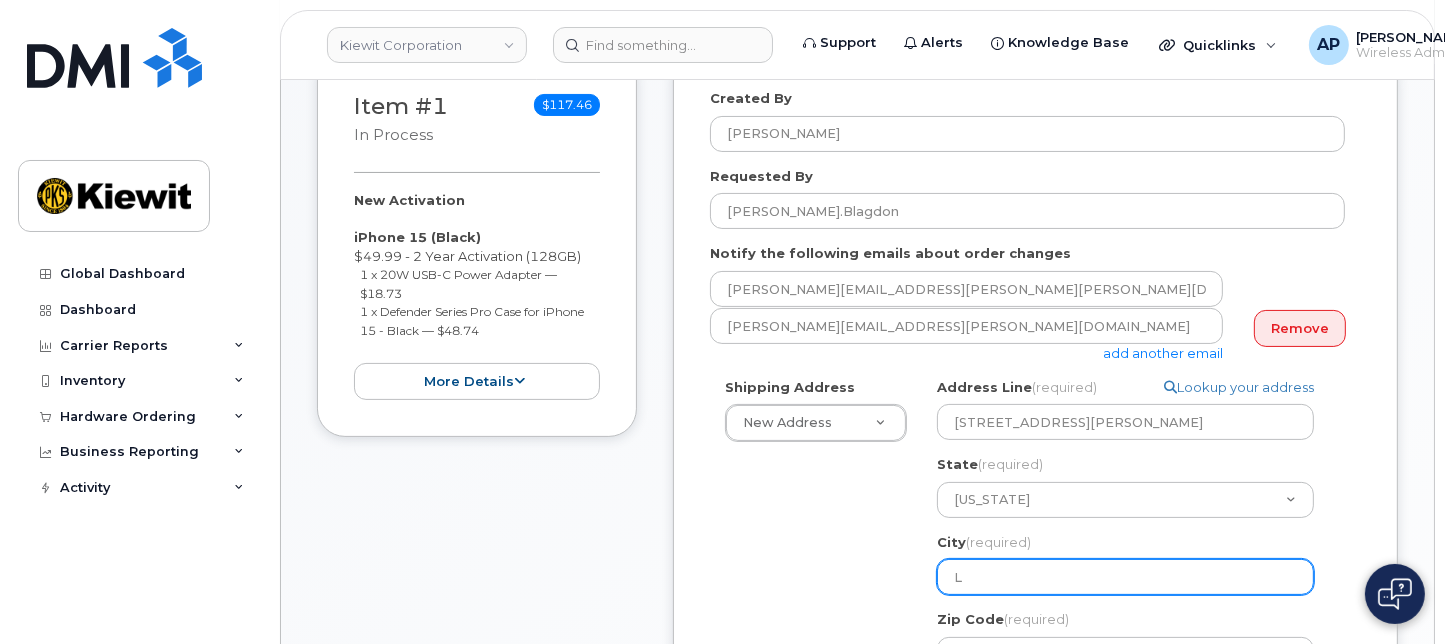 select 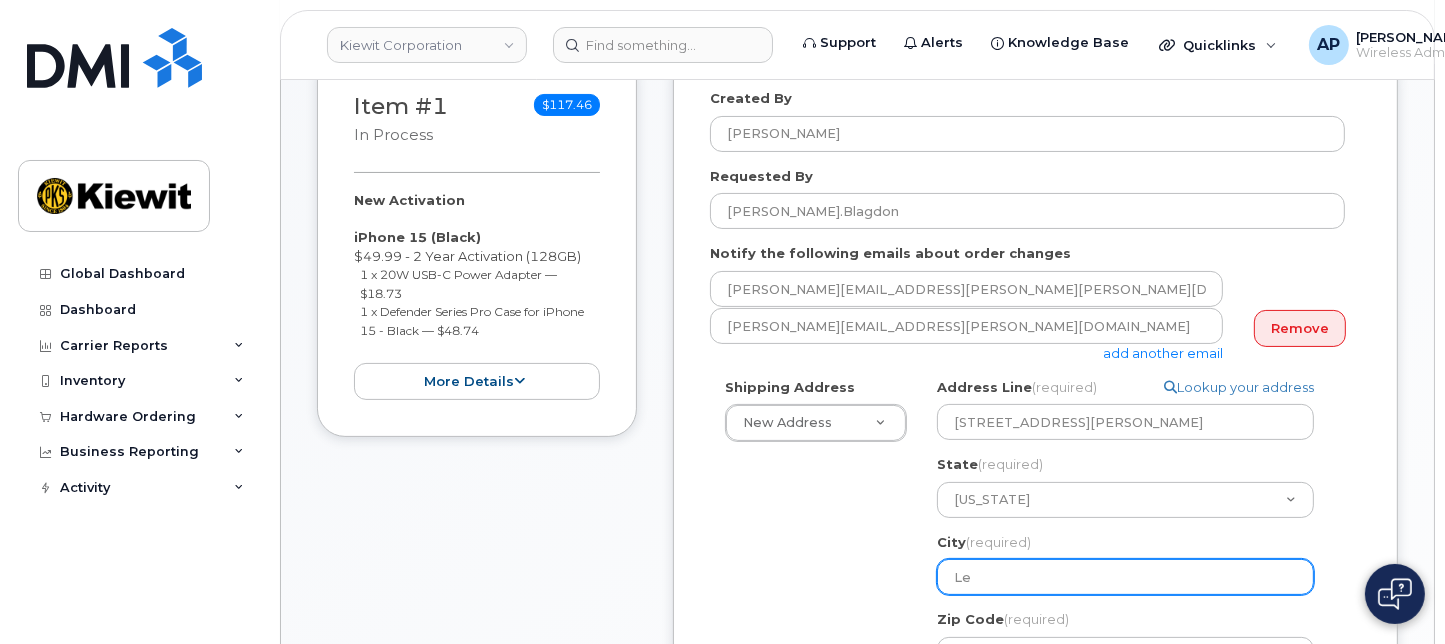 select 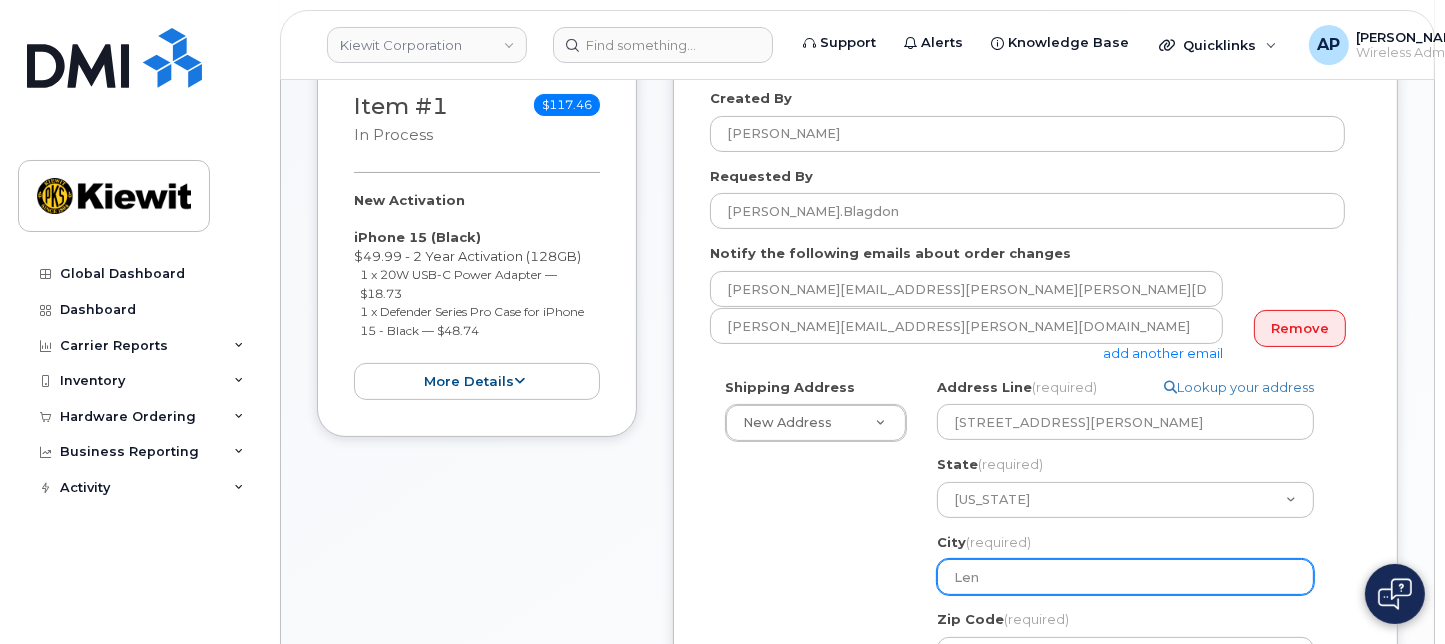 select 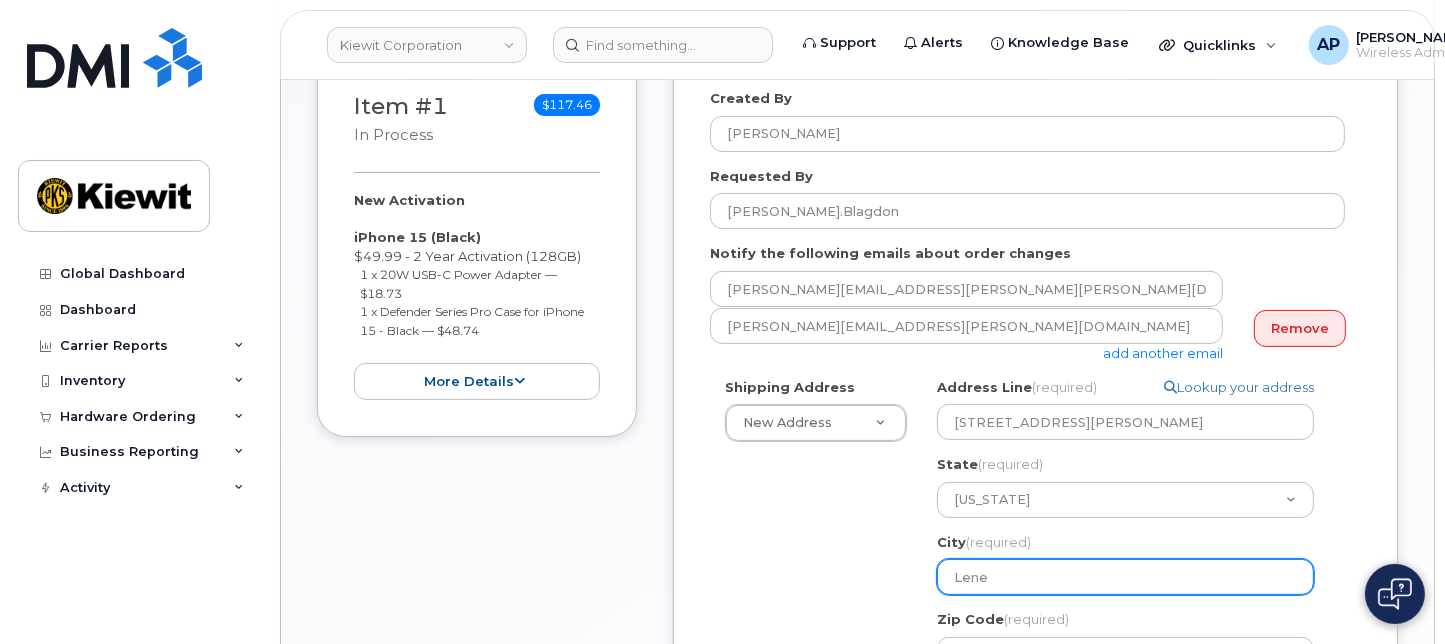 select 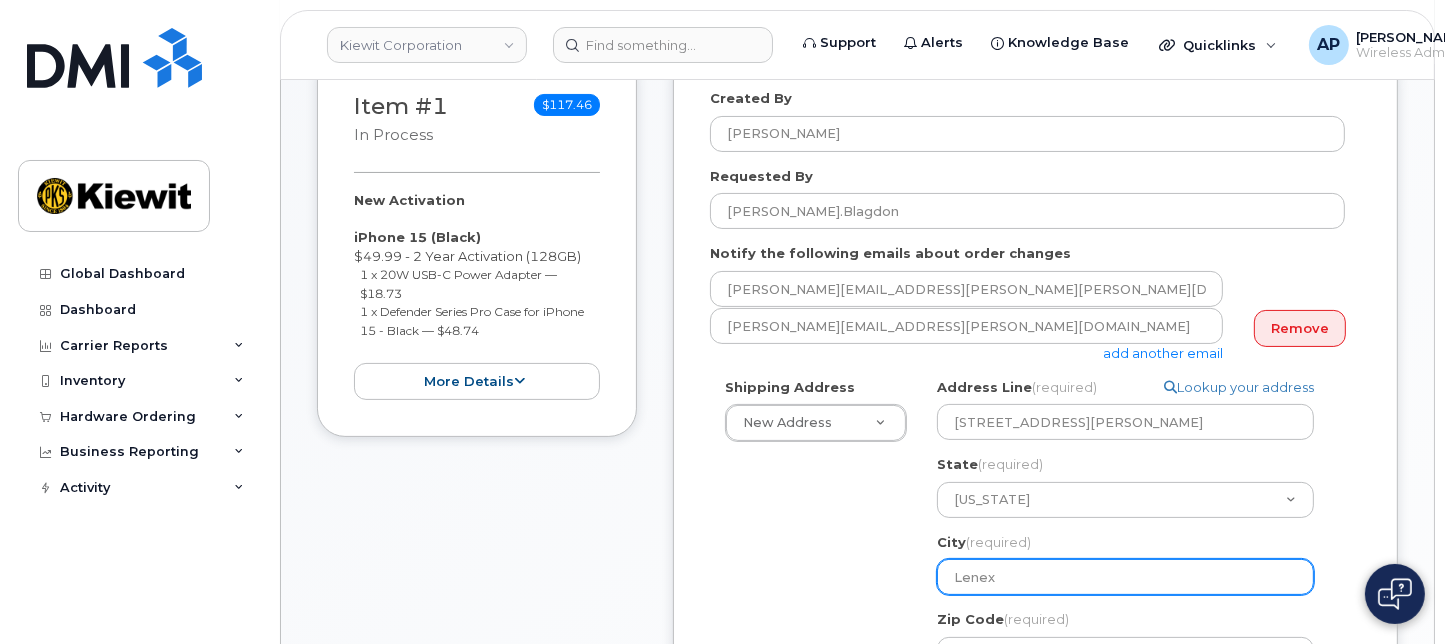 select 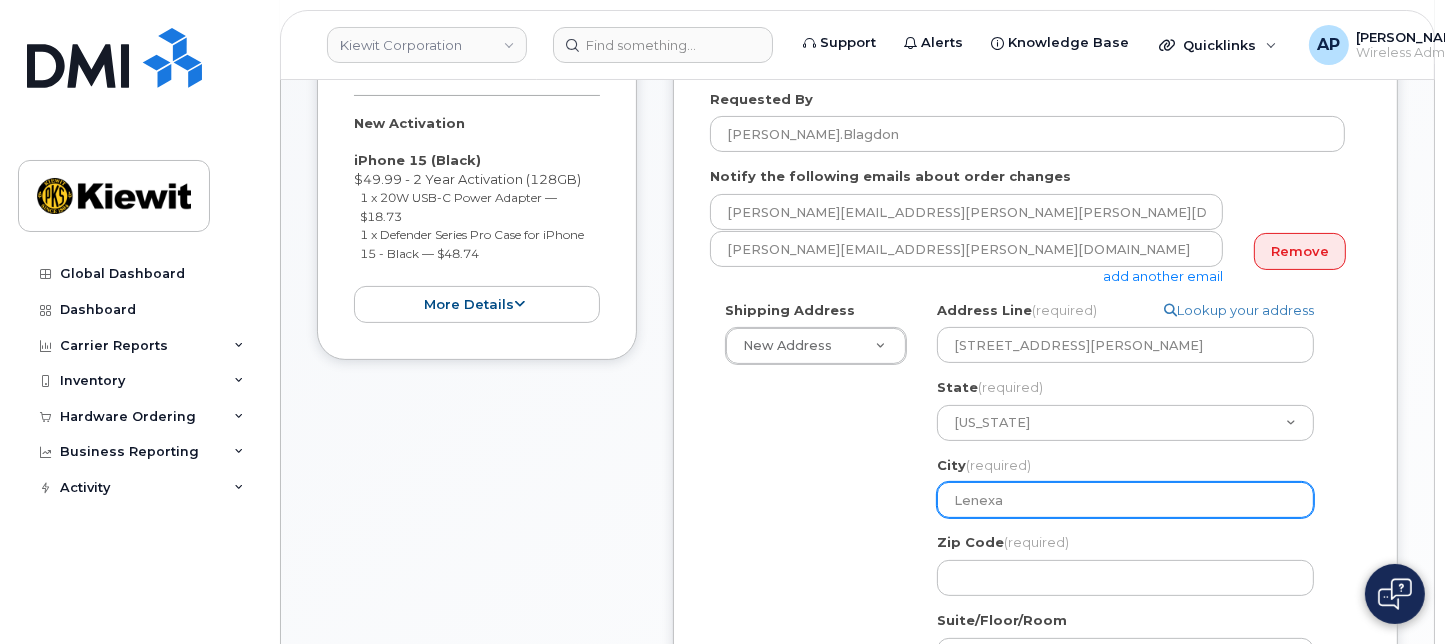 scroll, scrollTop: 444, scrollLeft: 0, axis: vertical 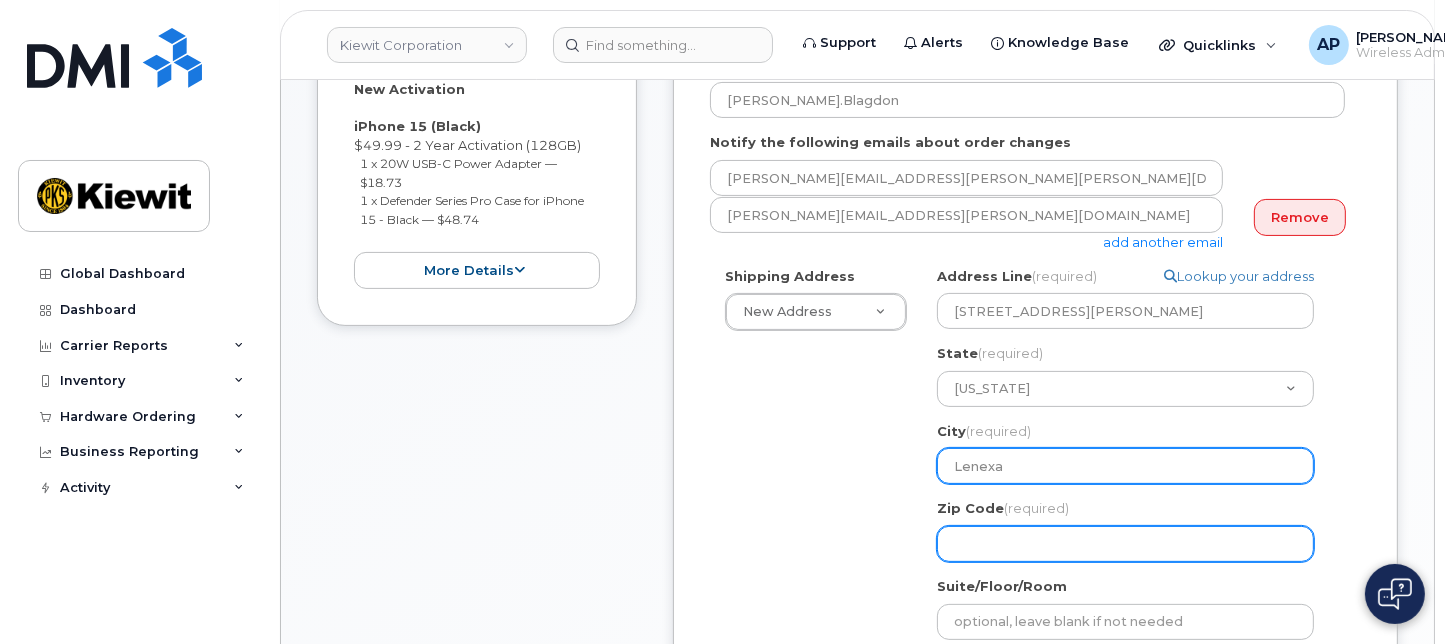 type on "Lenexa" 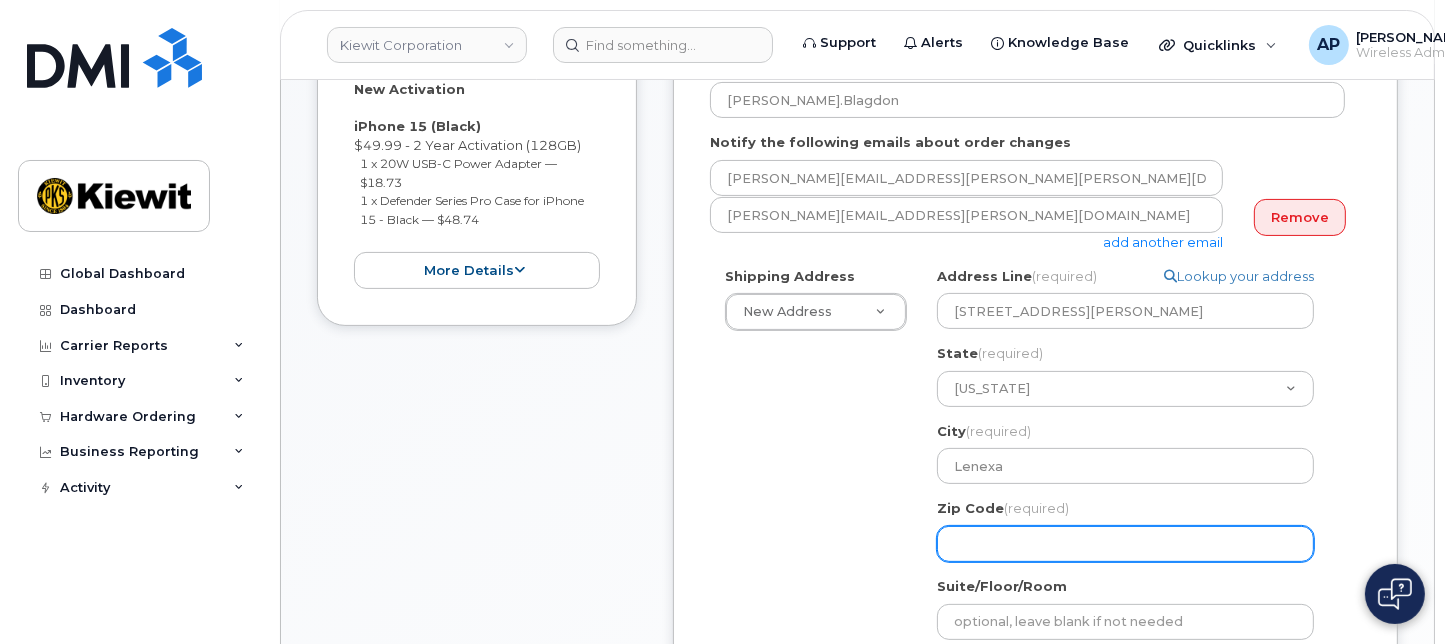 click on "Zip Code
(required)" 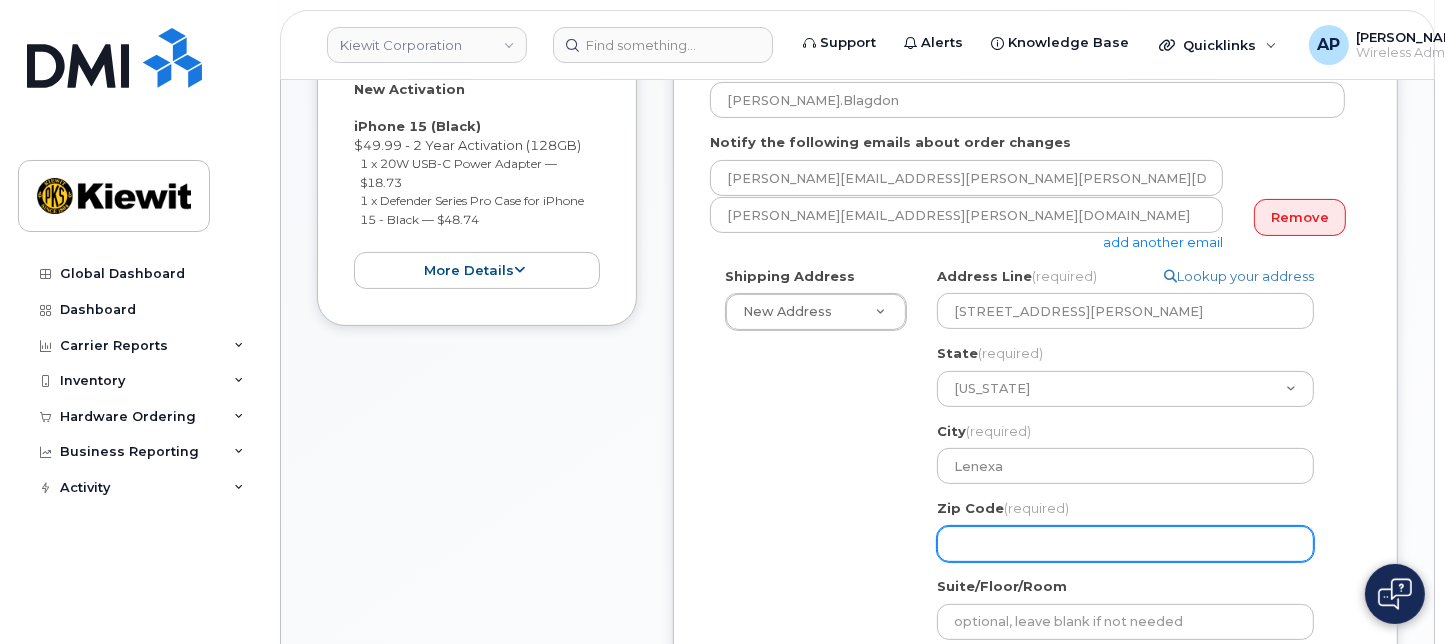 select 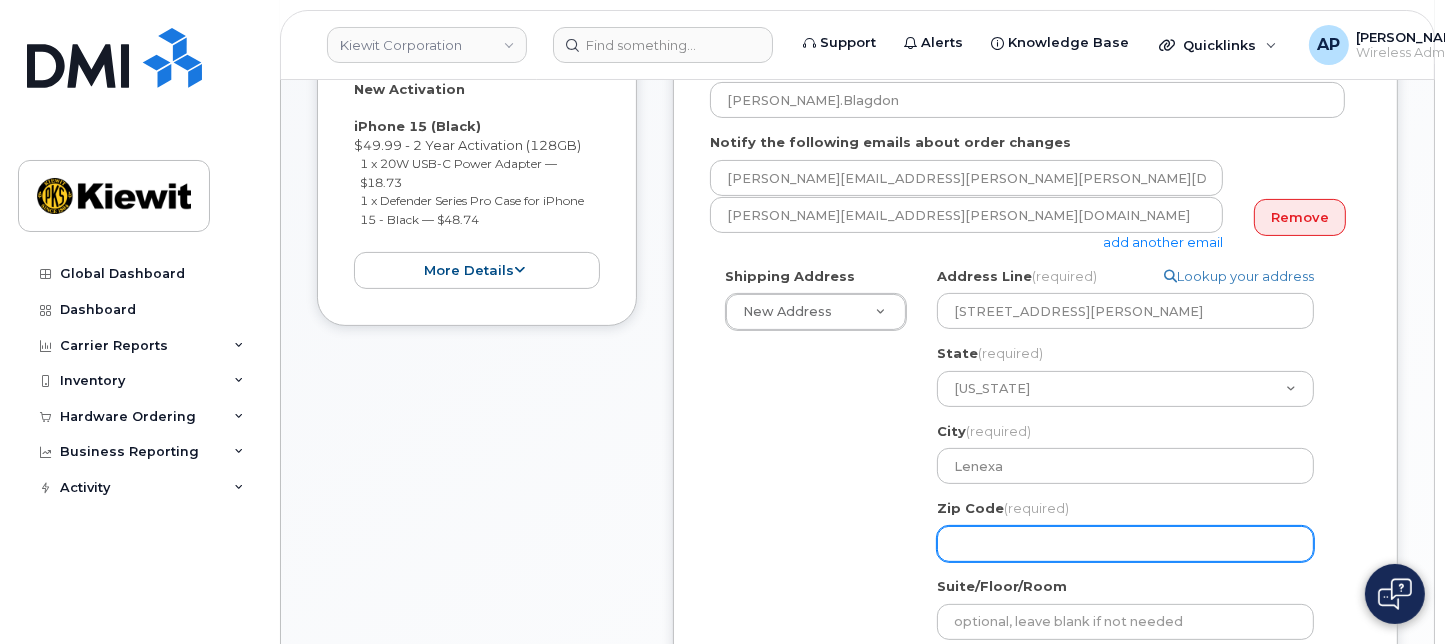 type on "6" 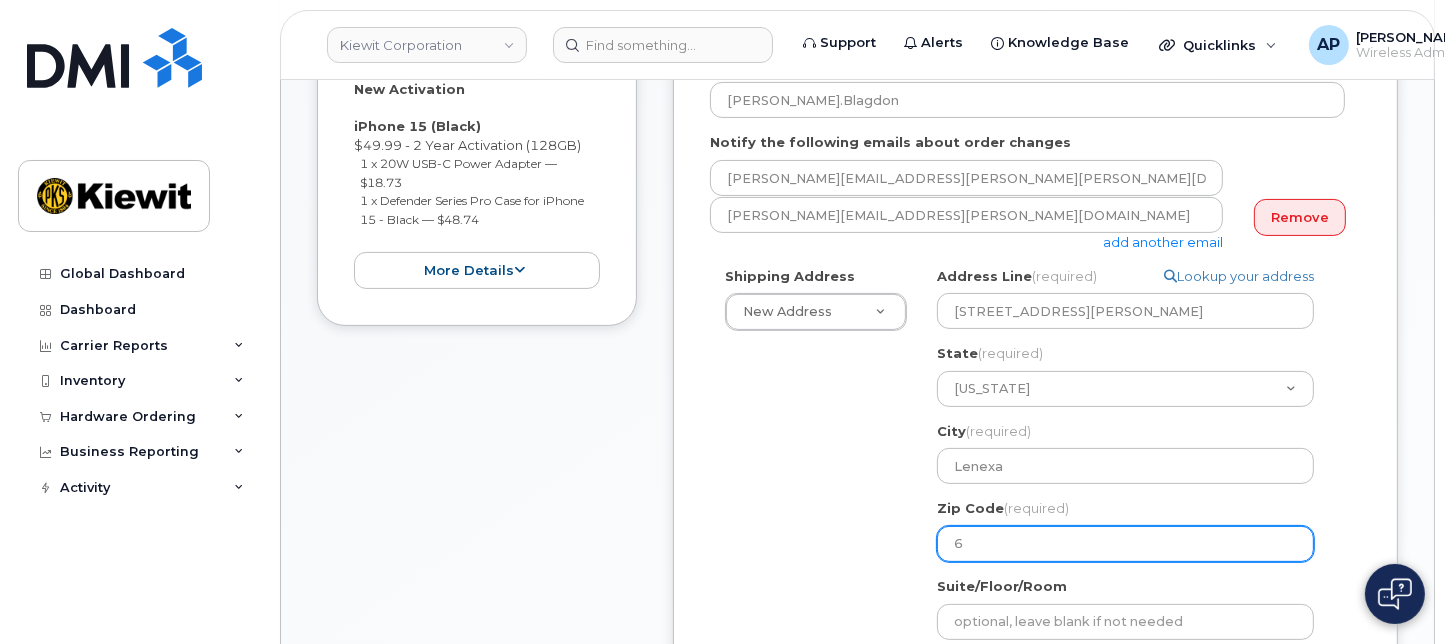 select 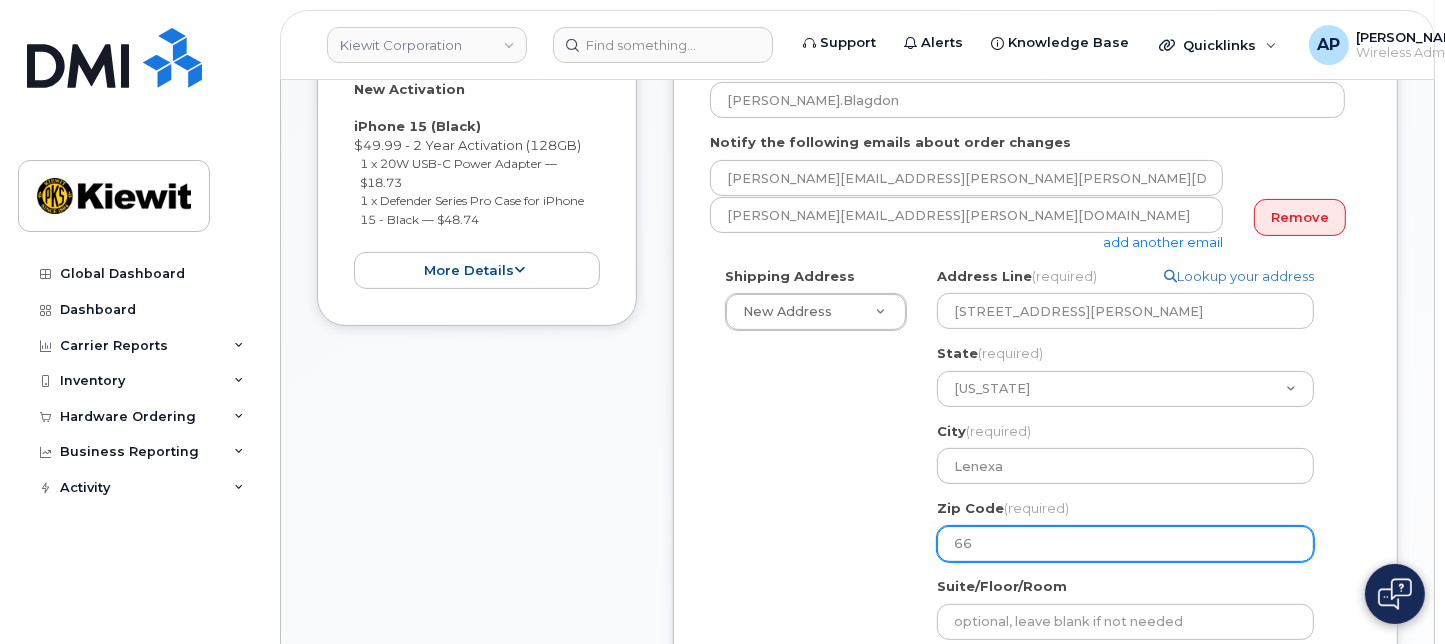 select 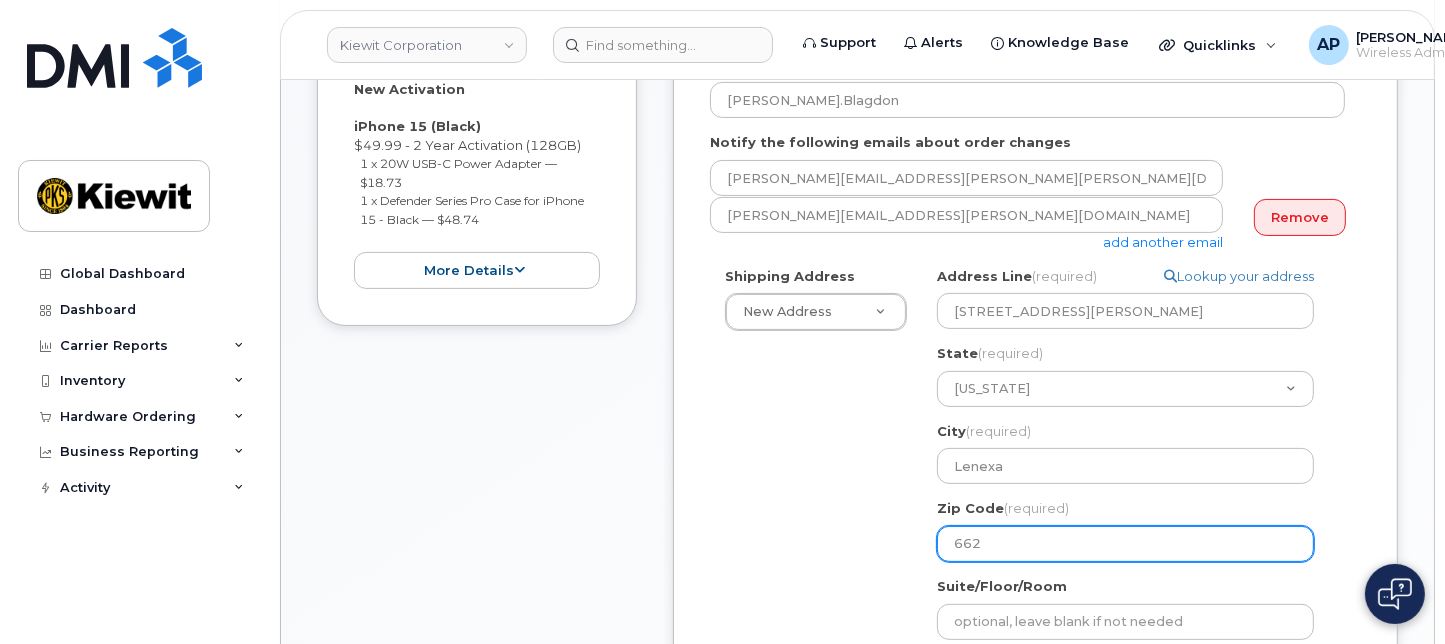 select 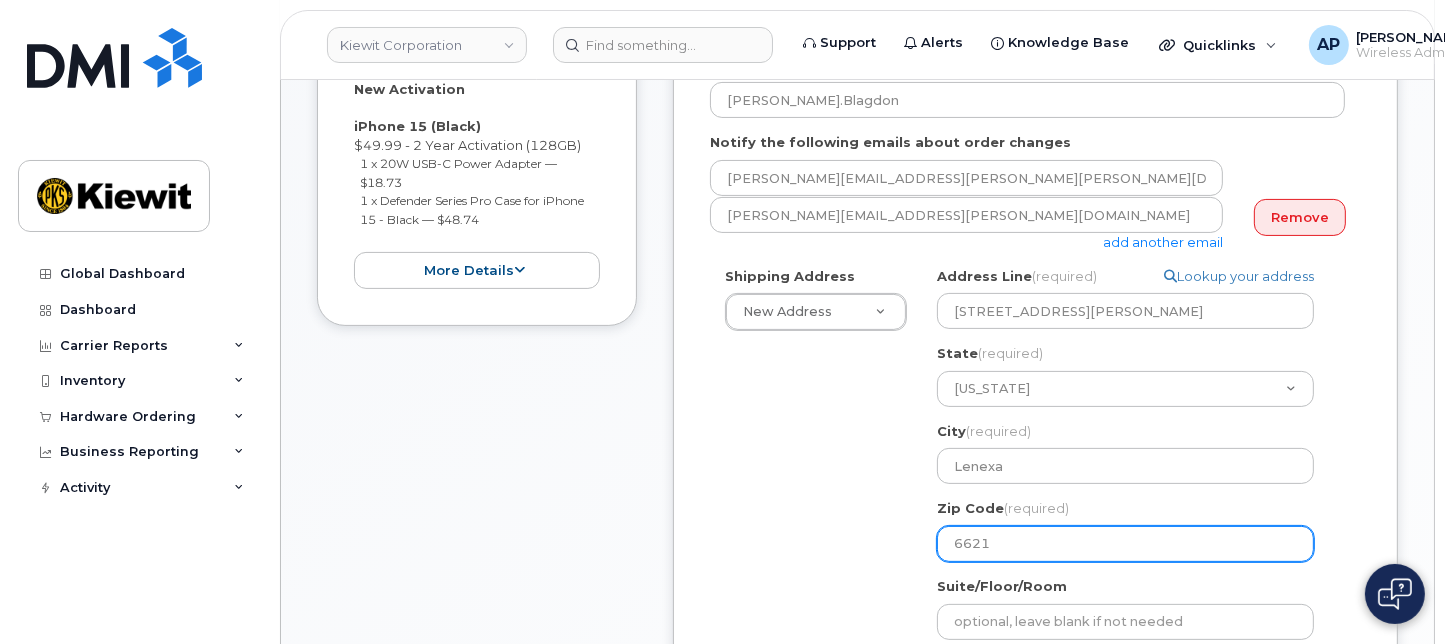 select 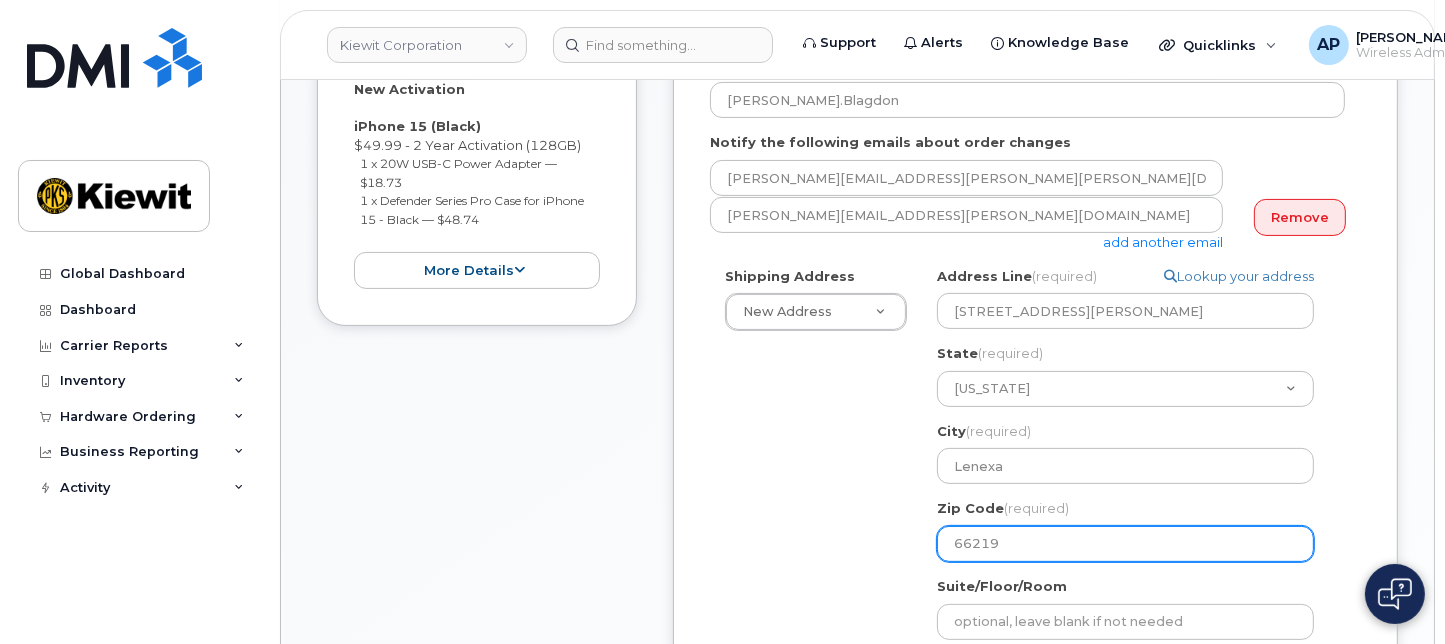 type on "66219" 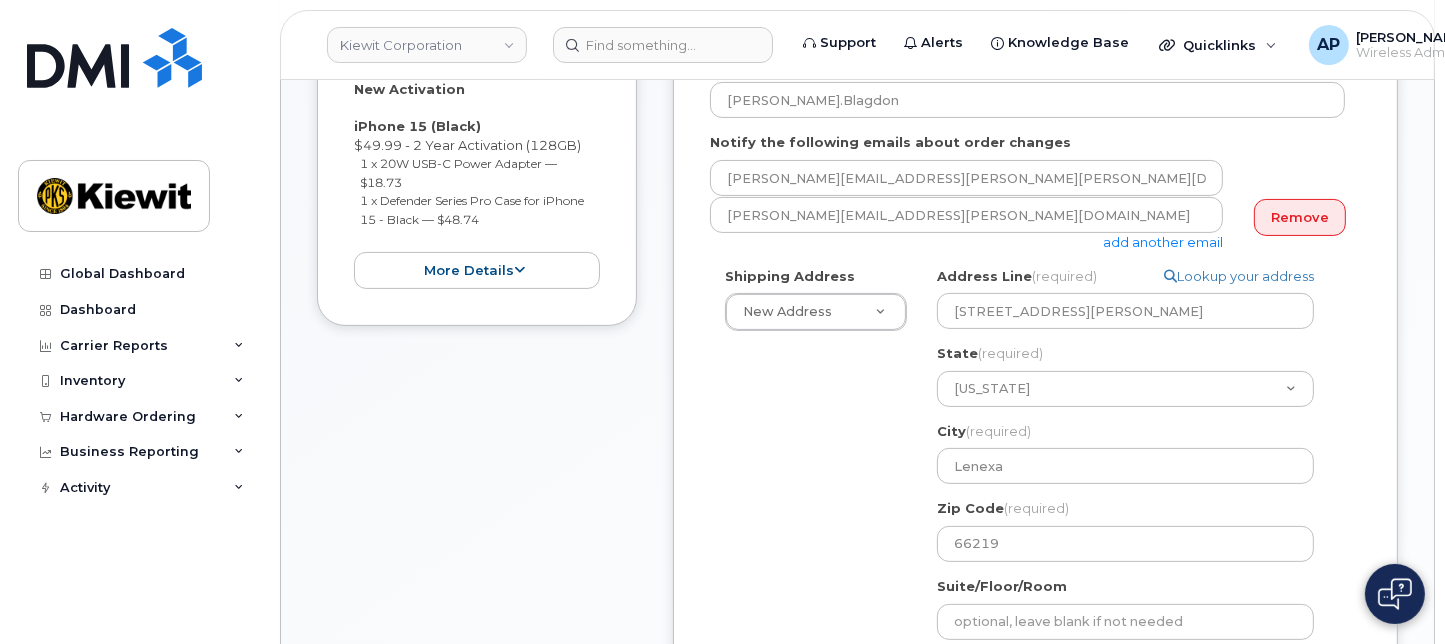 click on "Shipping Address
New Address                                     New Address 105 Mitchell Road 8900 Renner Blvd 280 Lewellen St 525 Park Ave 905 Powerhouse Rd
KS
Lenexa
Search your address...
Manually edit your address
Click to search No available options
Address Line
(required)
Lookup your address
8900 Renner Blvd
State
(required)
Alabama
Alaska
American Samoa
Arizona
Arkansas
California
Colorado
Connecticut
Delaware
District of Columbia
Florida
Georgia
Guam
Hawaii
Idaho
Illinois
Indiana
Iowa
Kansas
Kentucky
Louisiana
Maine
Maryland
Massachusetts
Michigan
Minnesota
Mississippi
Missouri
Montana
Nebraska
Nevada
New Hampshire
New Jersey
New Mexico
New York
North Carolina
North Dakota
Ohio
Oklahoma
Oregon
Pennsylvania
Puerto Rico
Rhode Island
South Carolina
South Dakota
Tennessee
Texas
Utah
Vermont
Virginia
Virgin Islands
Washington" 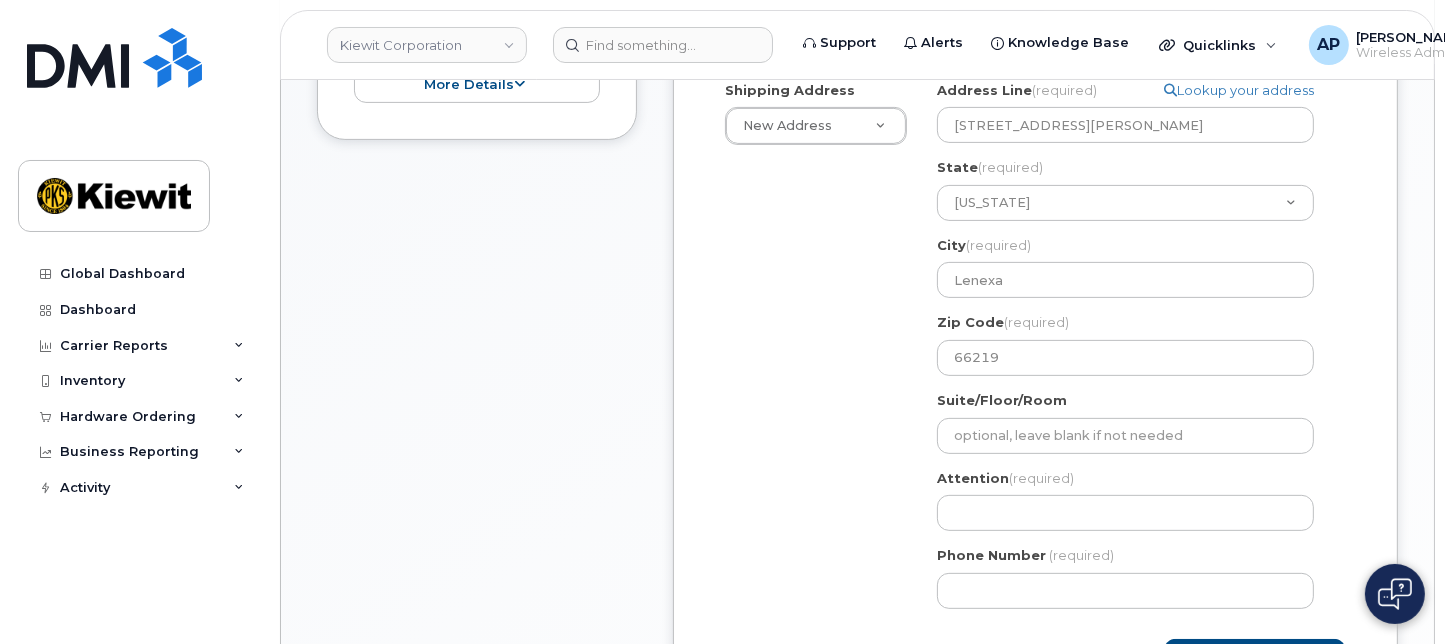 scroll, scrollTop: 666, scrollLeft: 0, axis: vertical 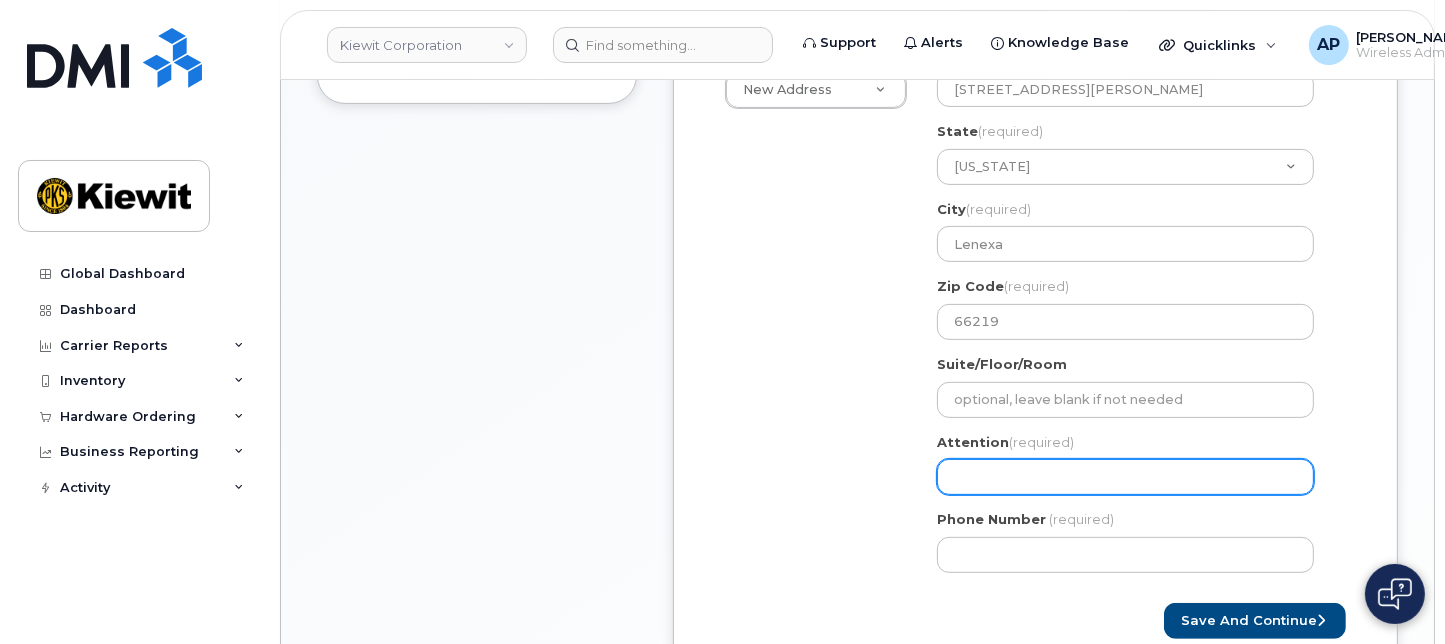 click on "Attention
(required)" 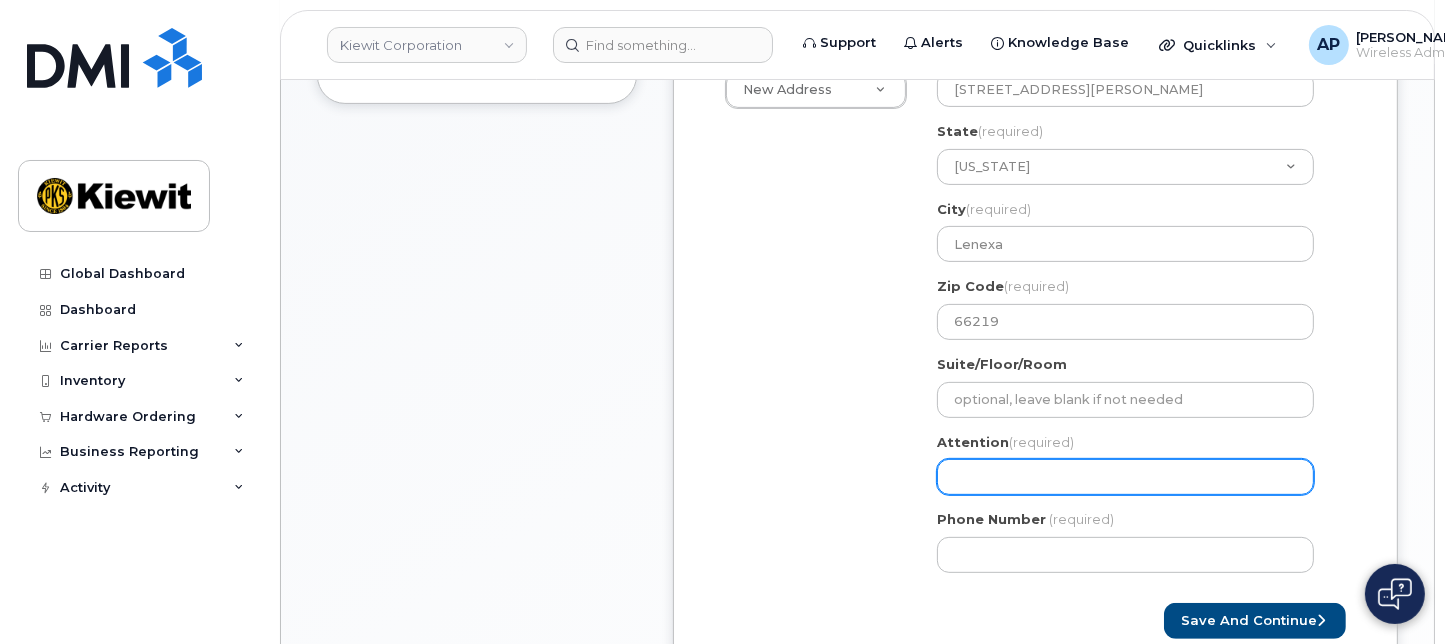 select 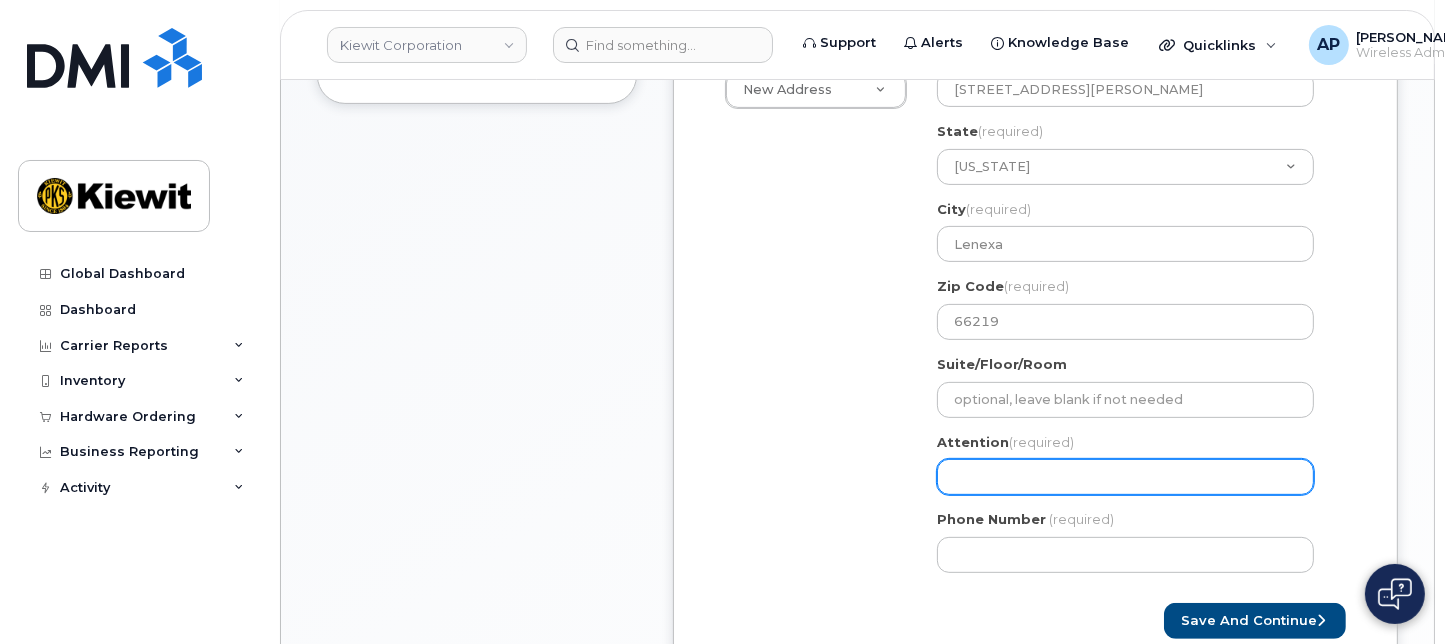 type on "J" 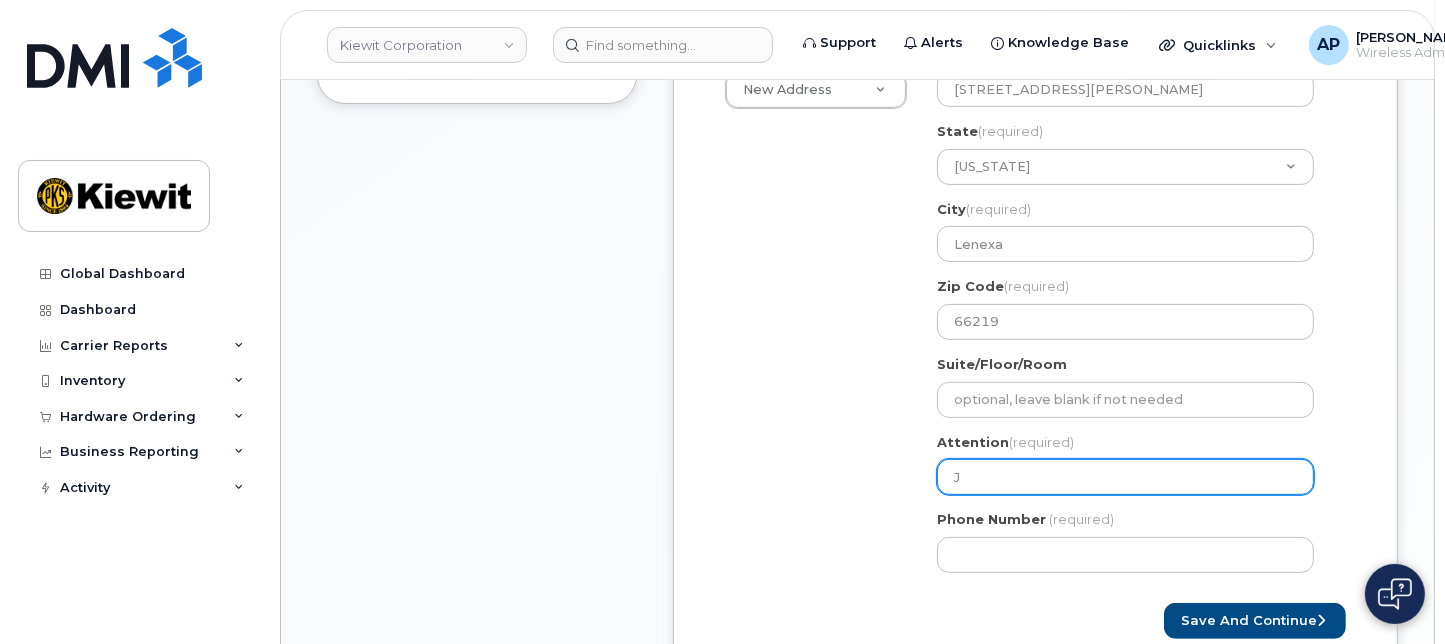 select 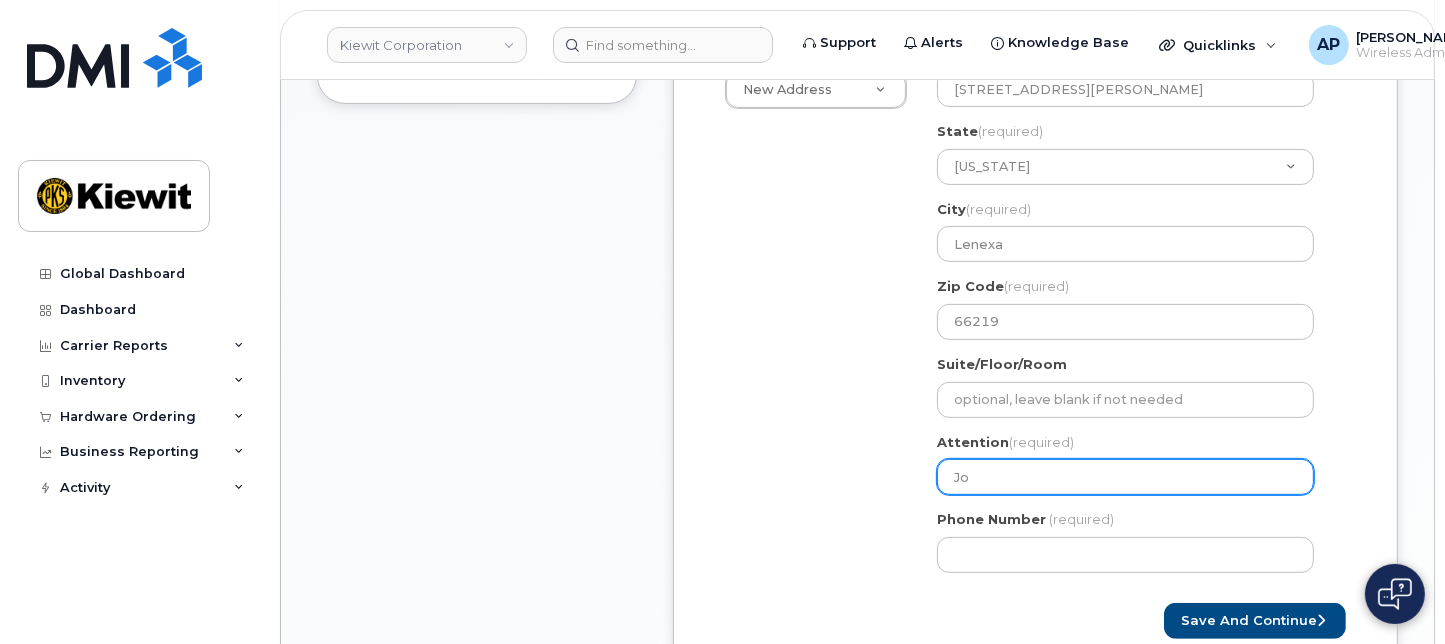 select 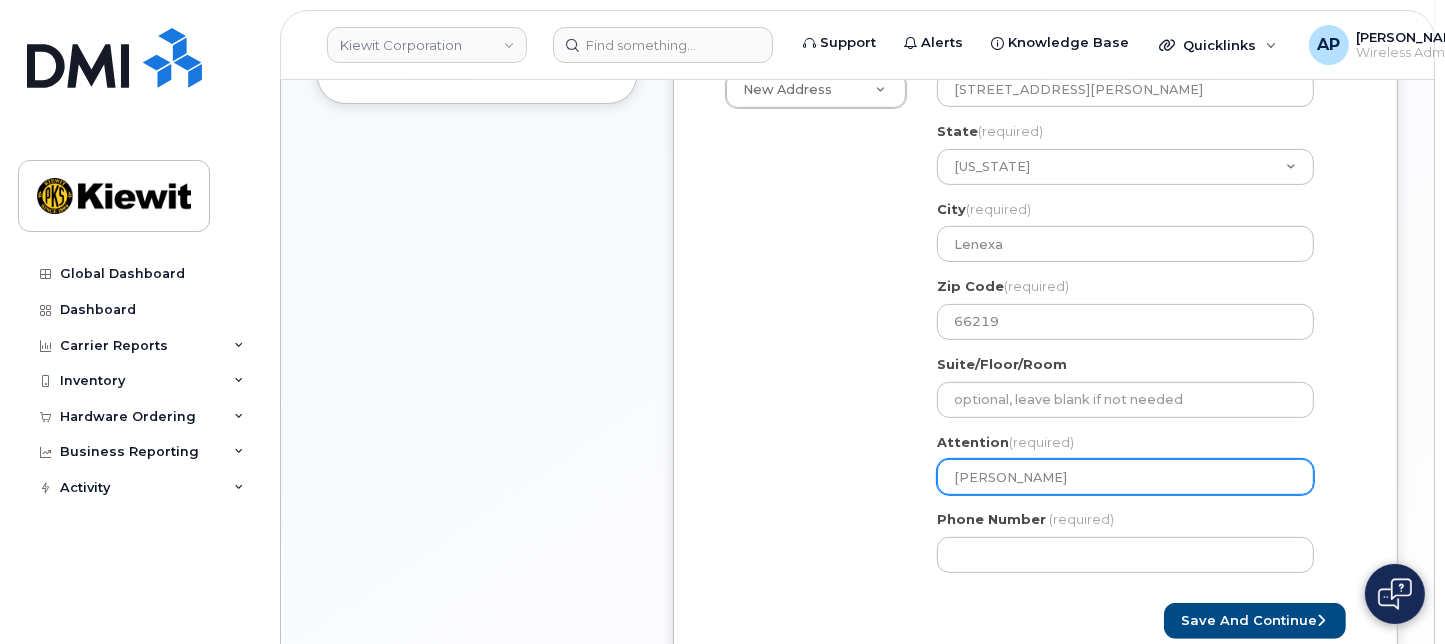 type on "Jon" 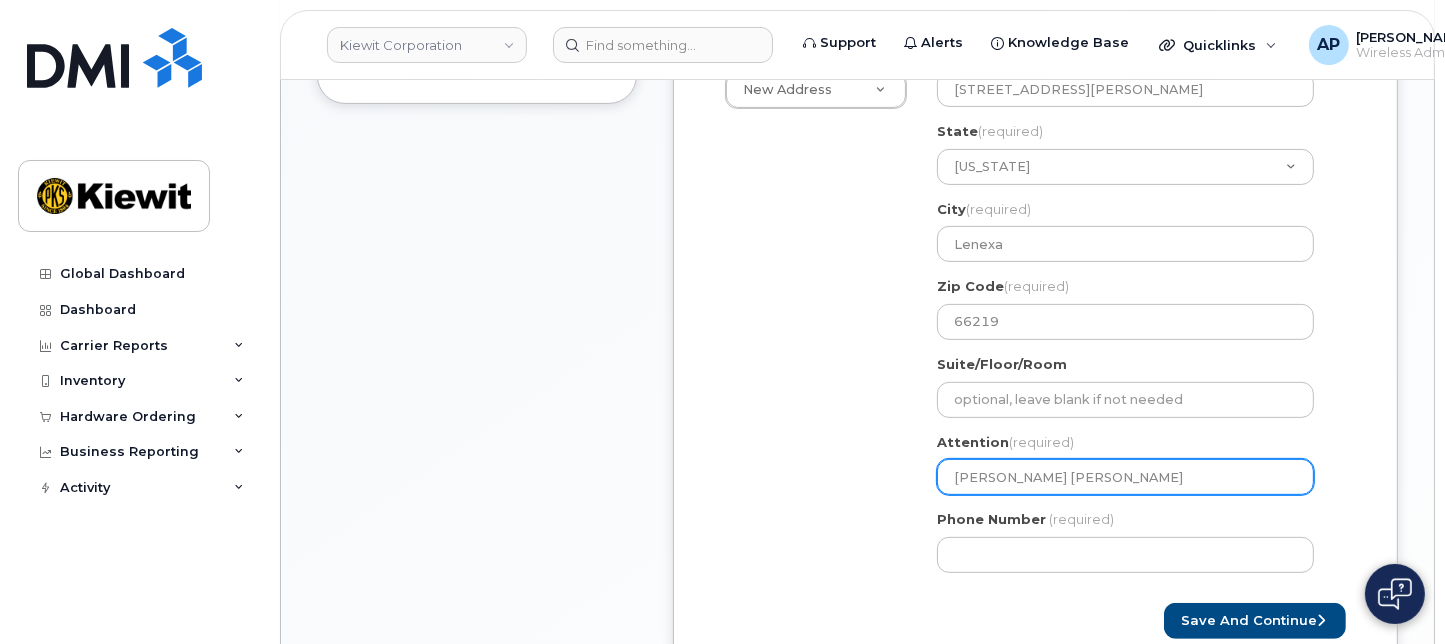 select 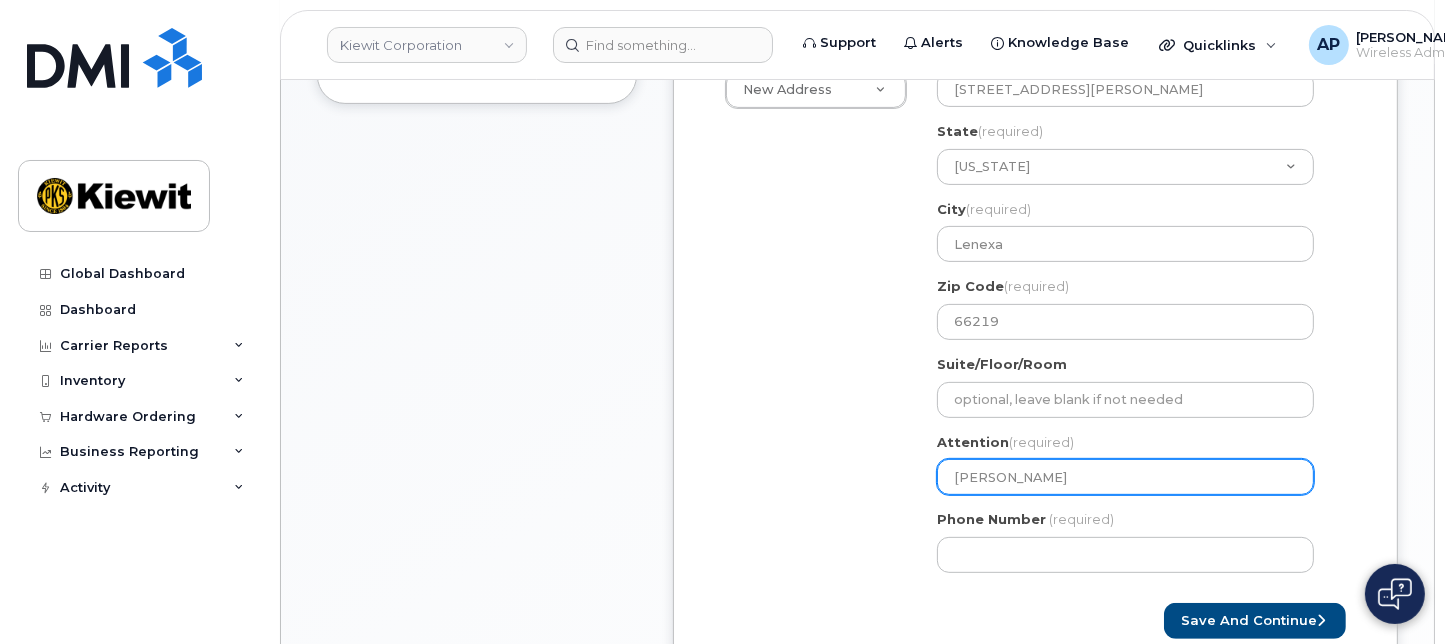 select 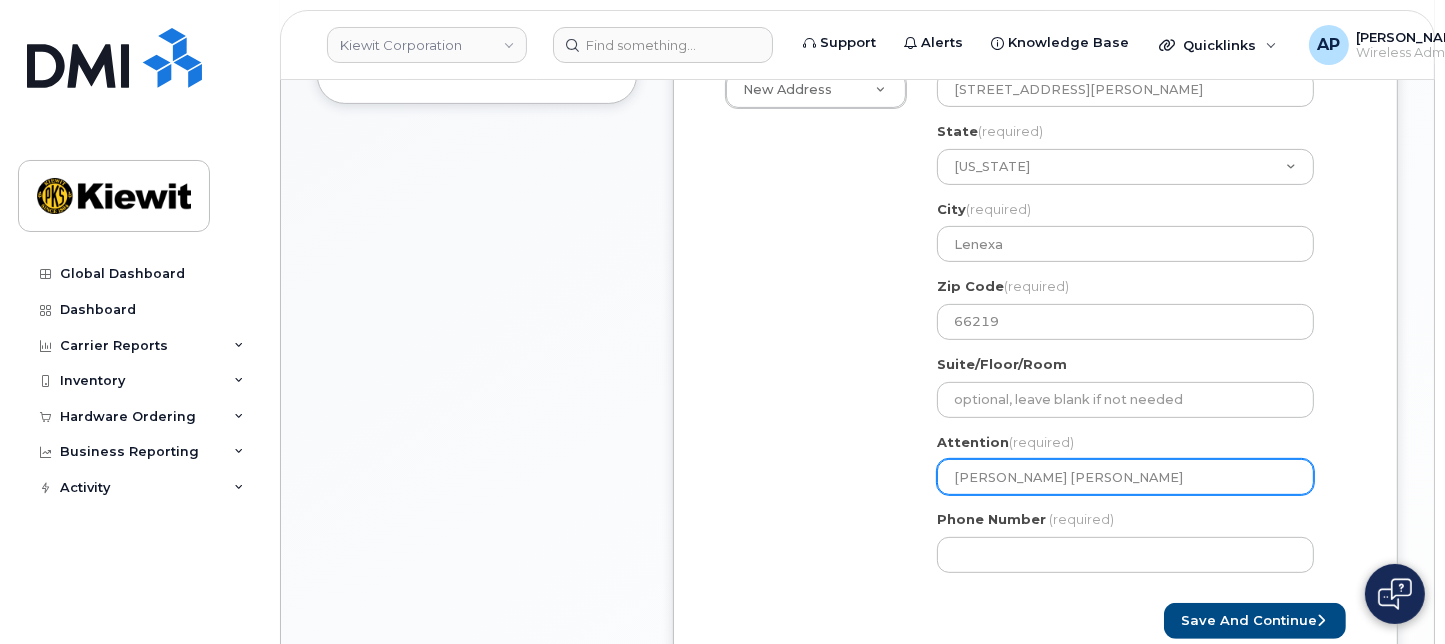 type on "Jon Sams" 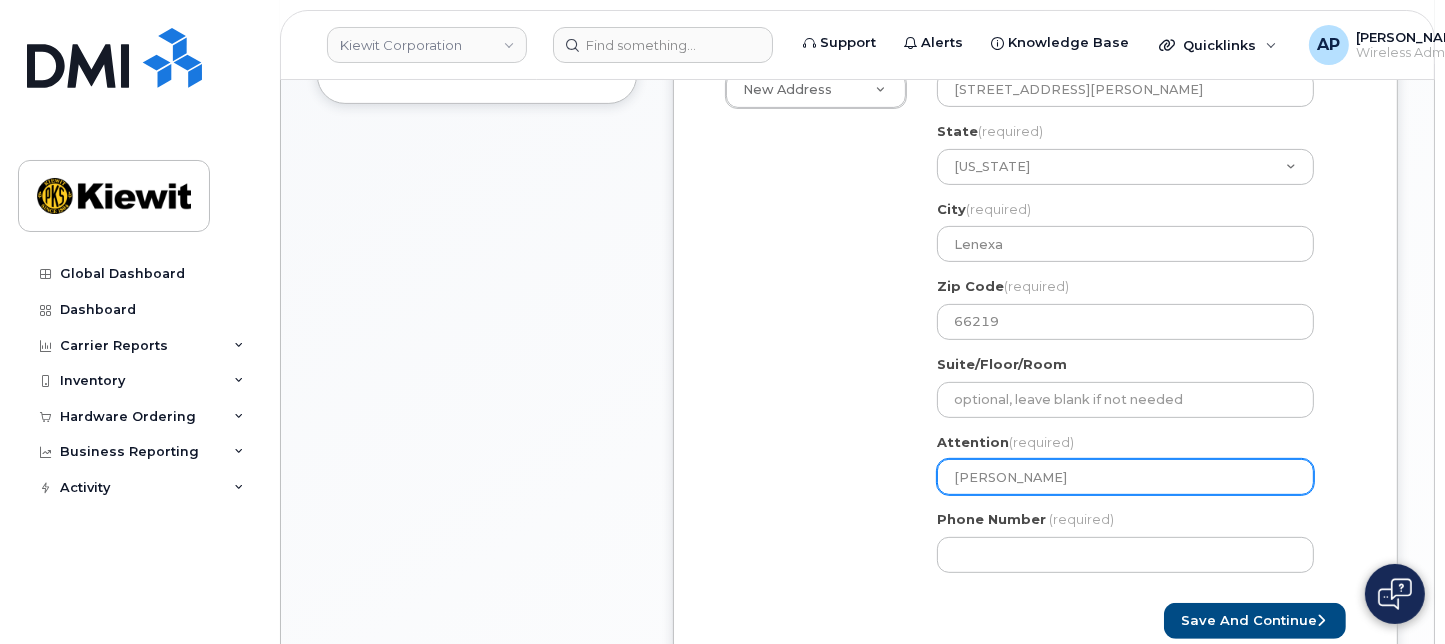 select 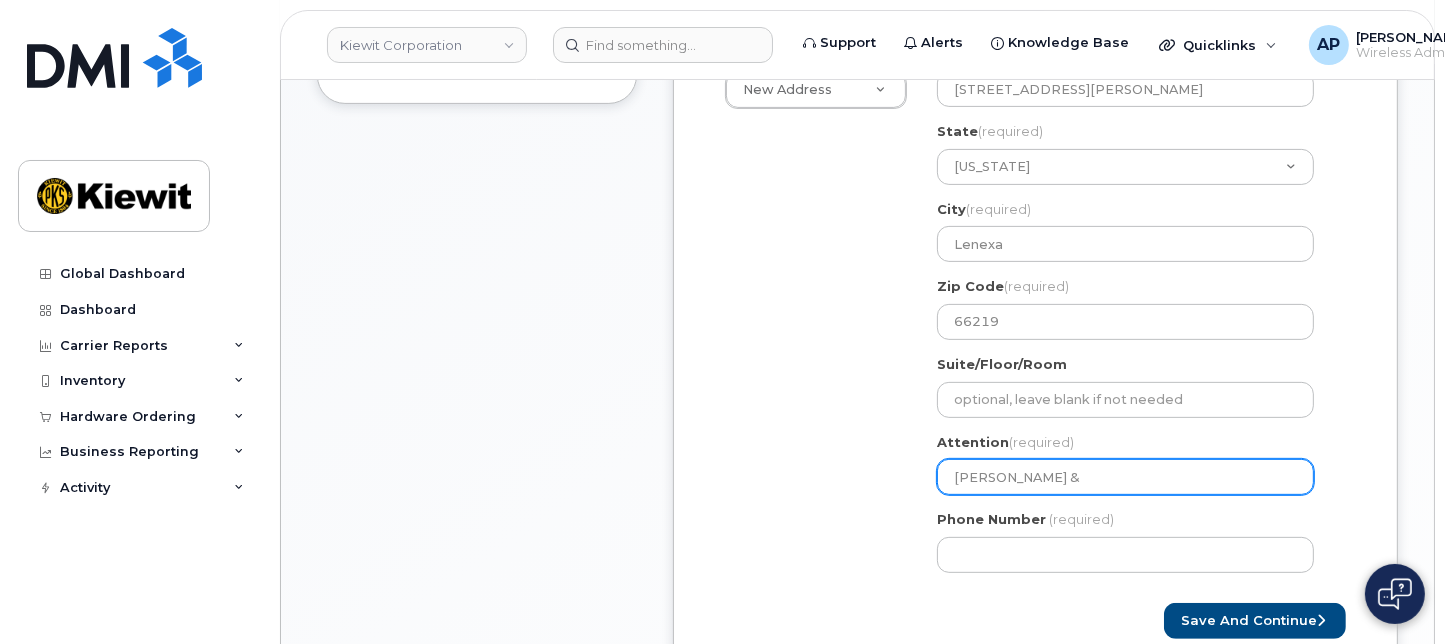 type on "Jon Samson &" 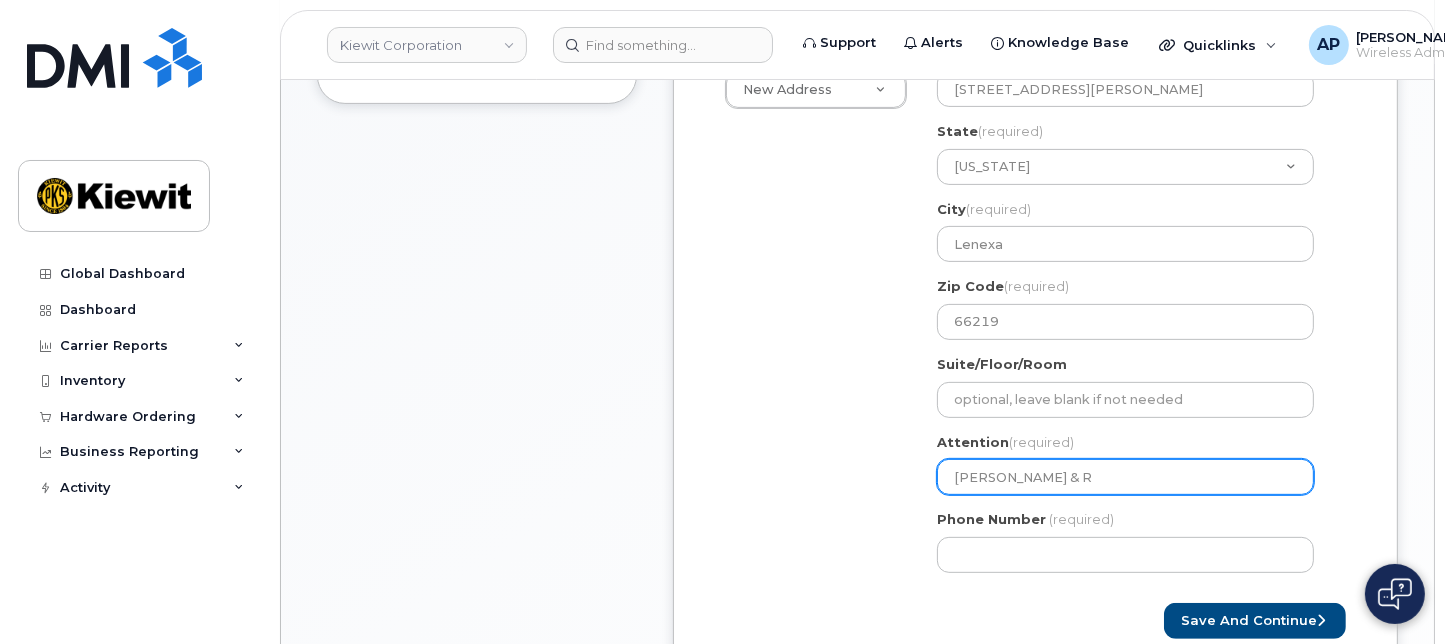 select 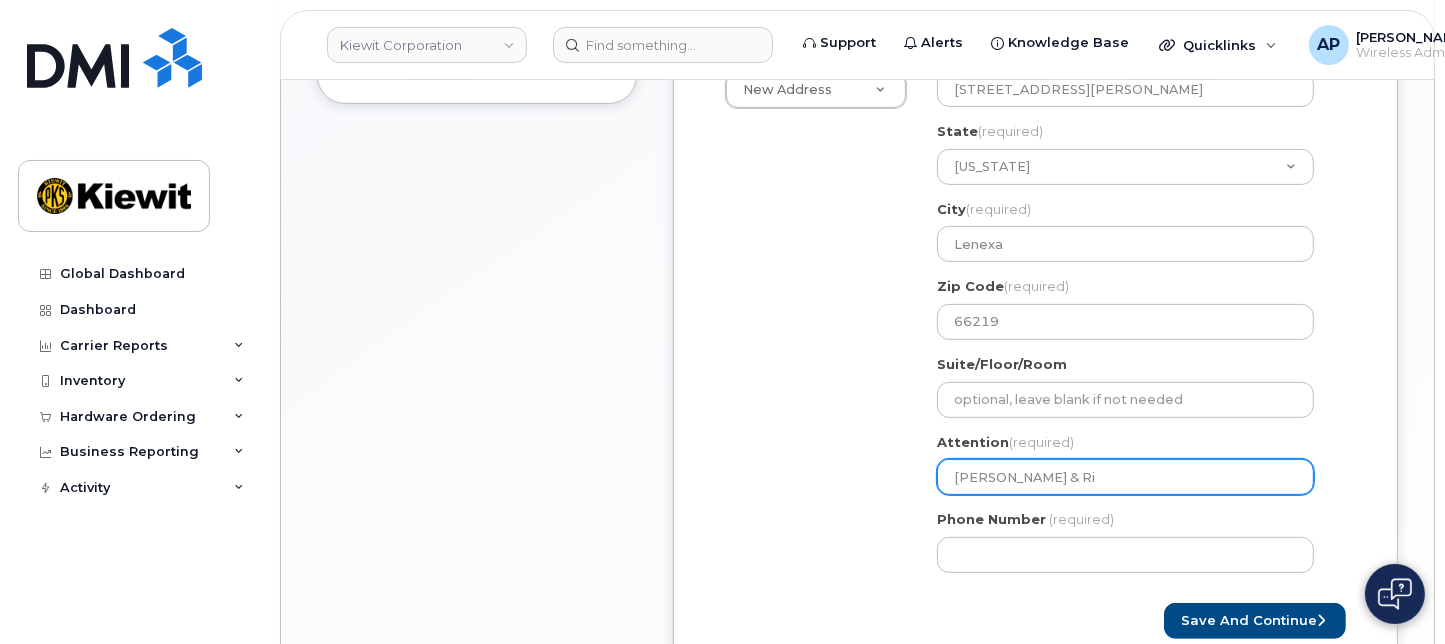 select 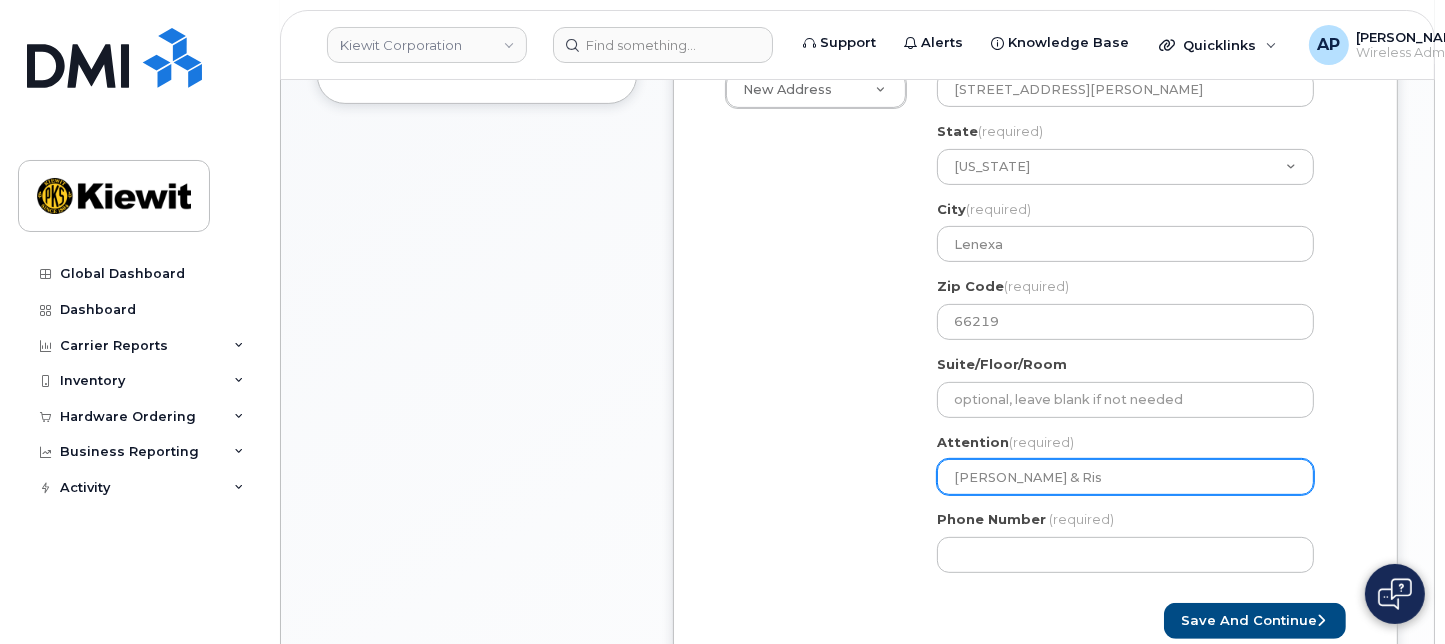 select 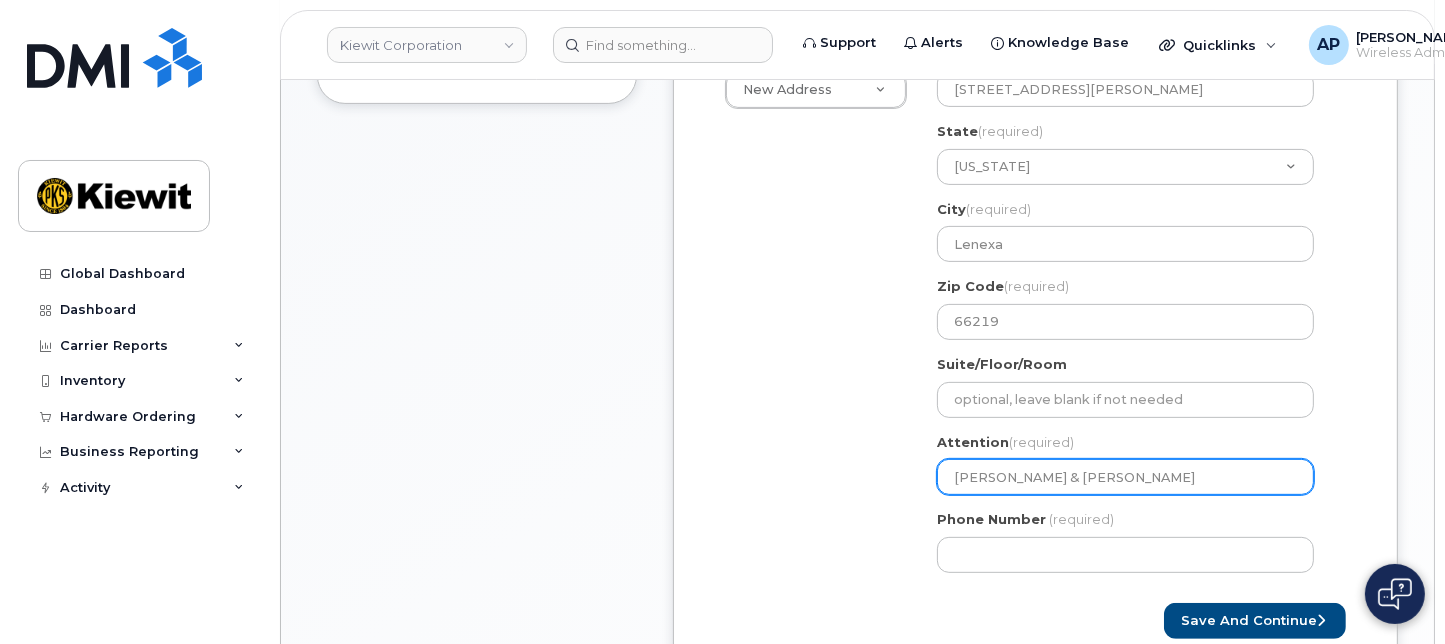 type on "Jon Samson & Risha" 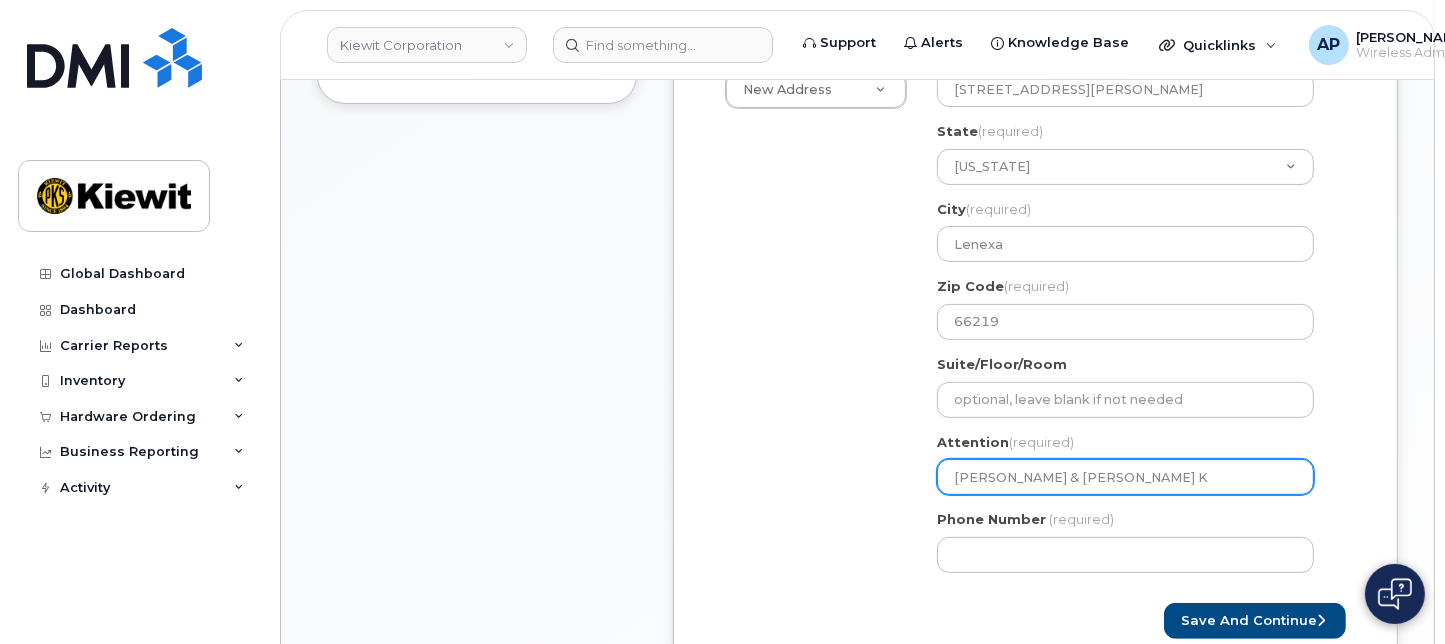 select 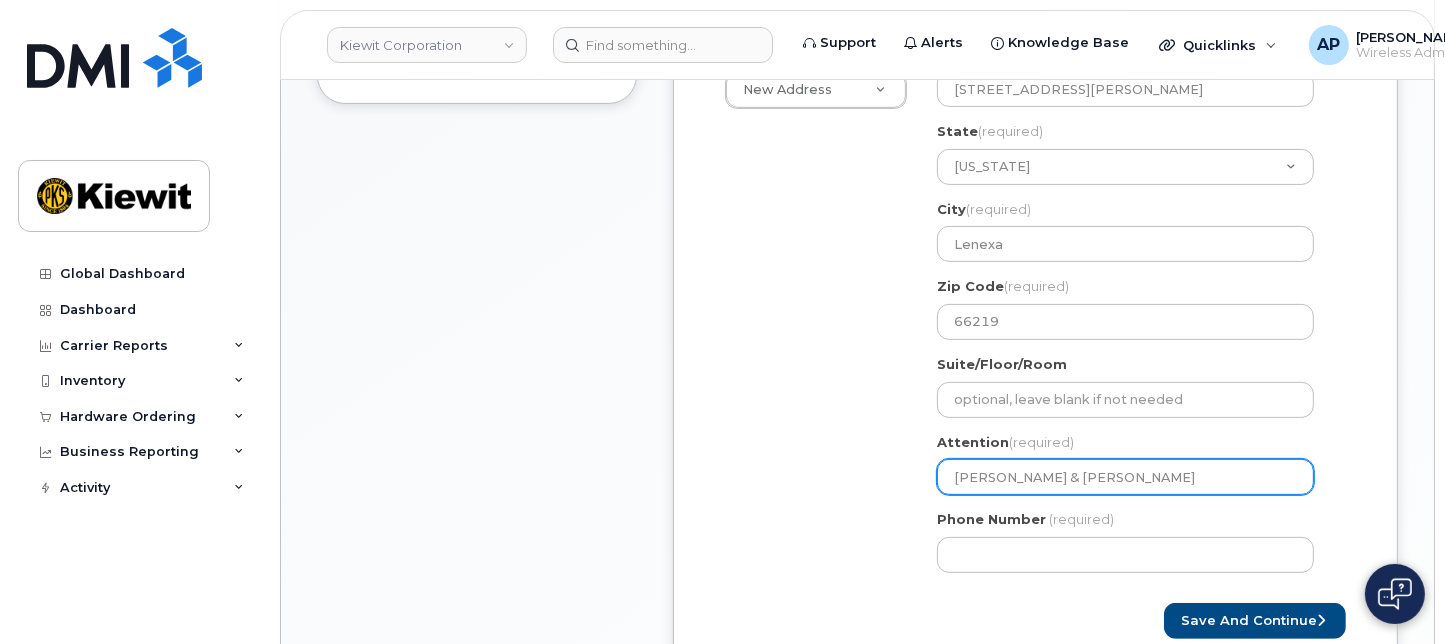 select 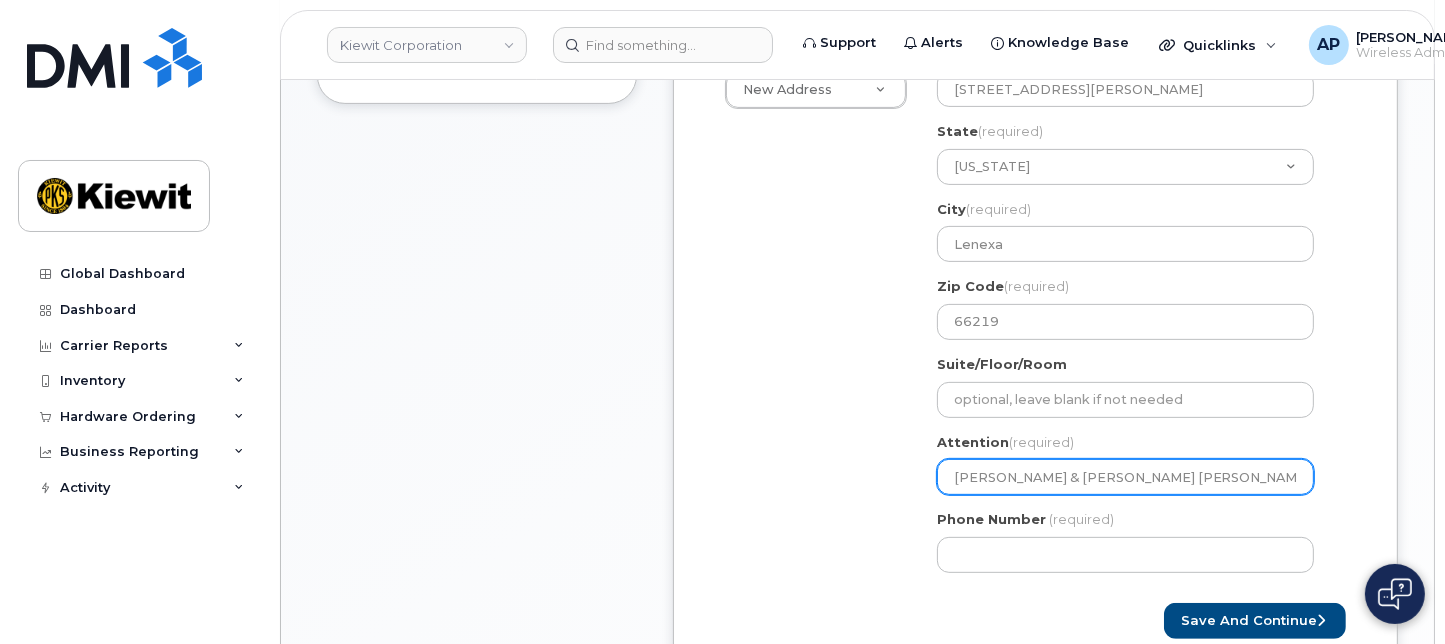 select 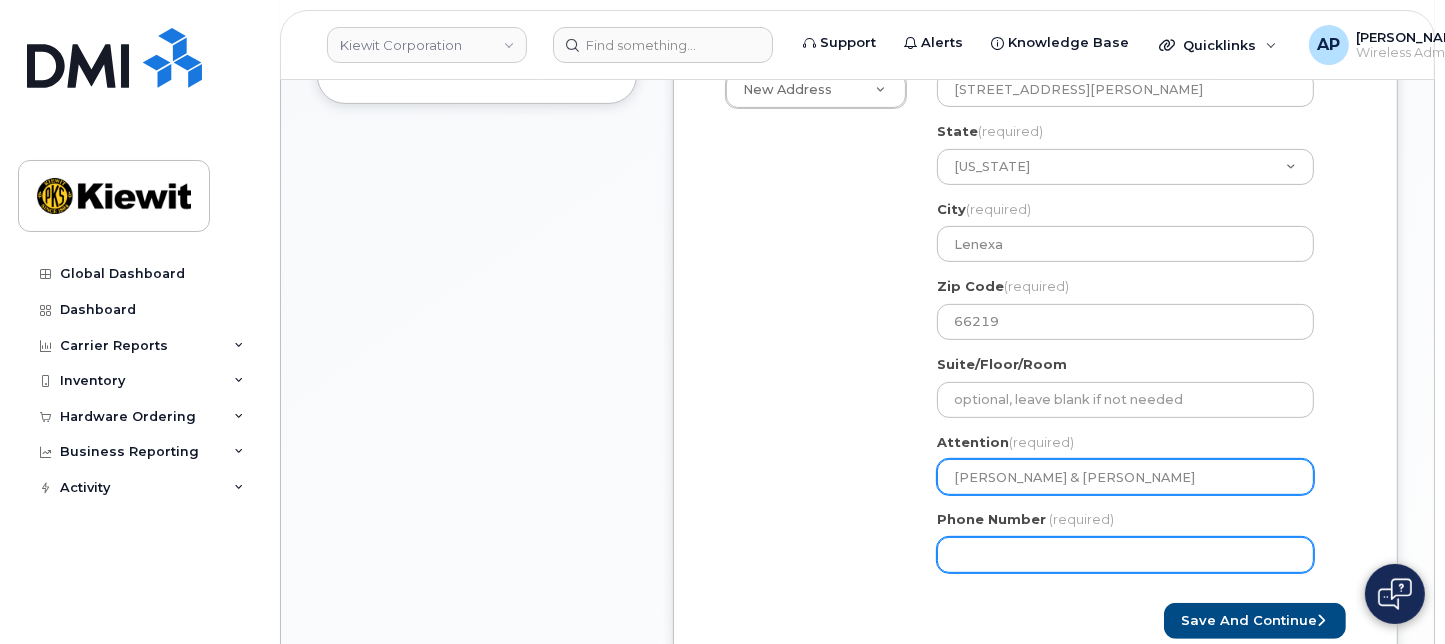 type on "[PERSON_NAME] & [PERSON_NAME]" 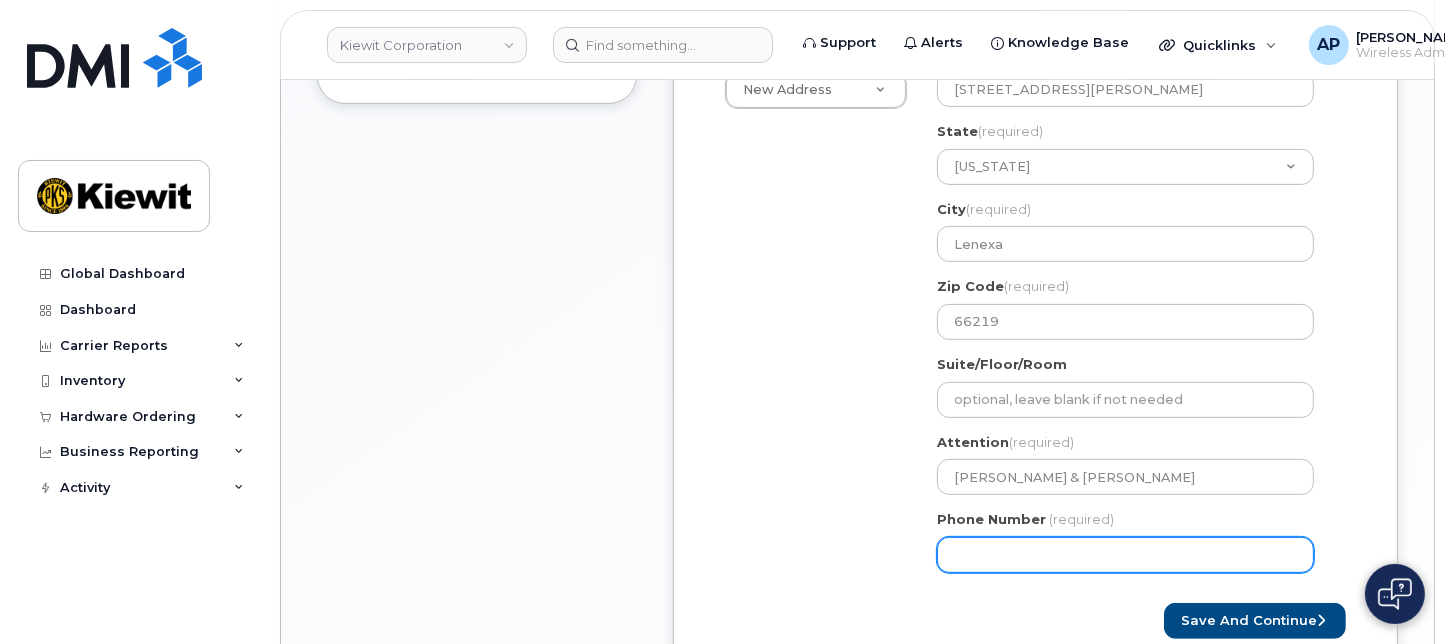 click on "Phone Number" 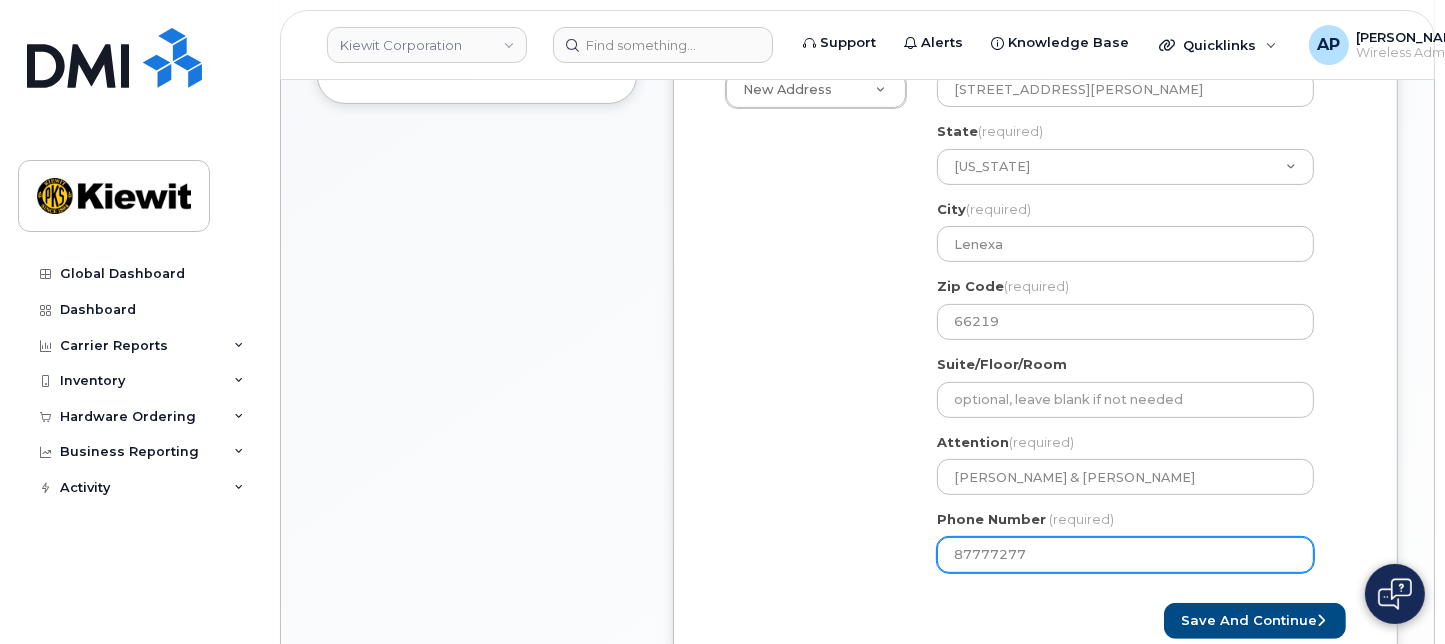 type on "877772770" 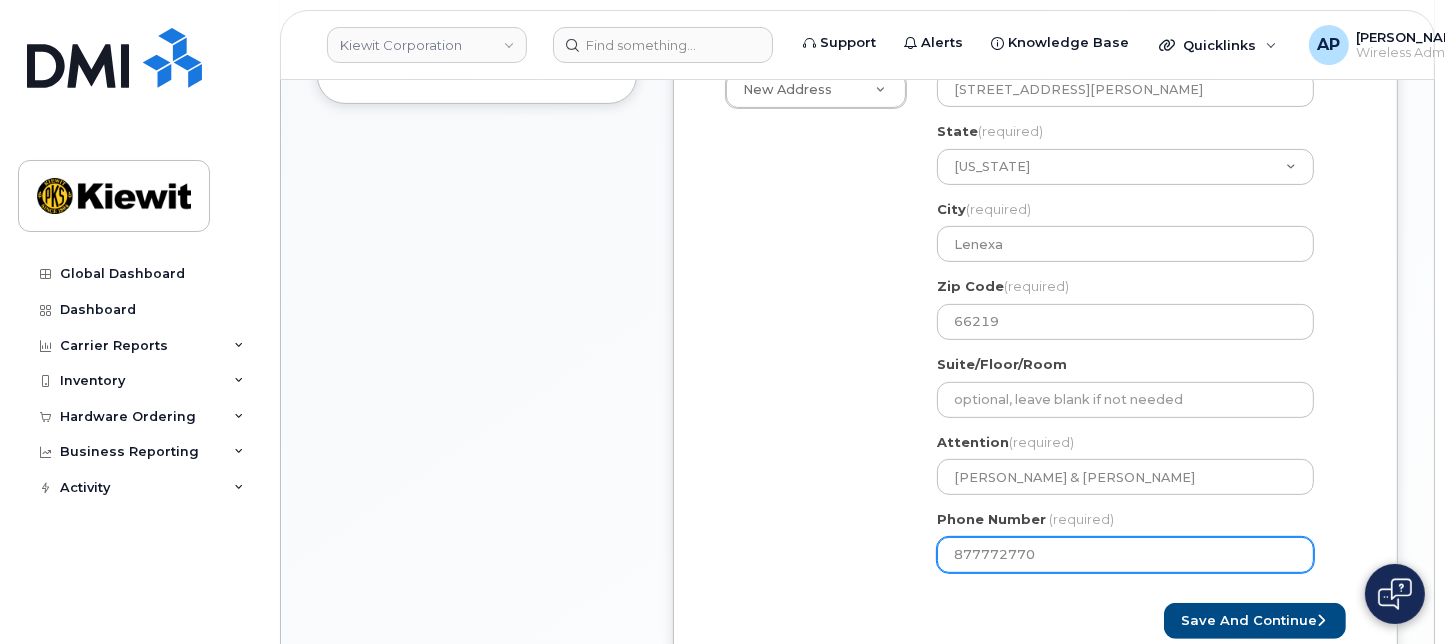 select 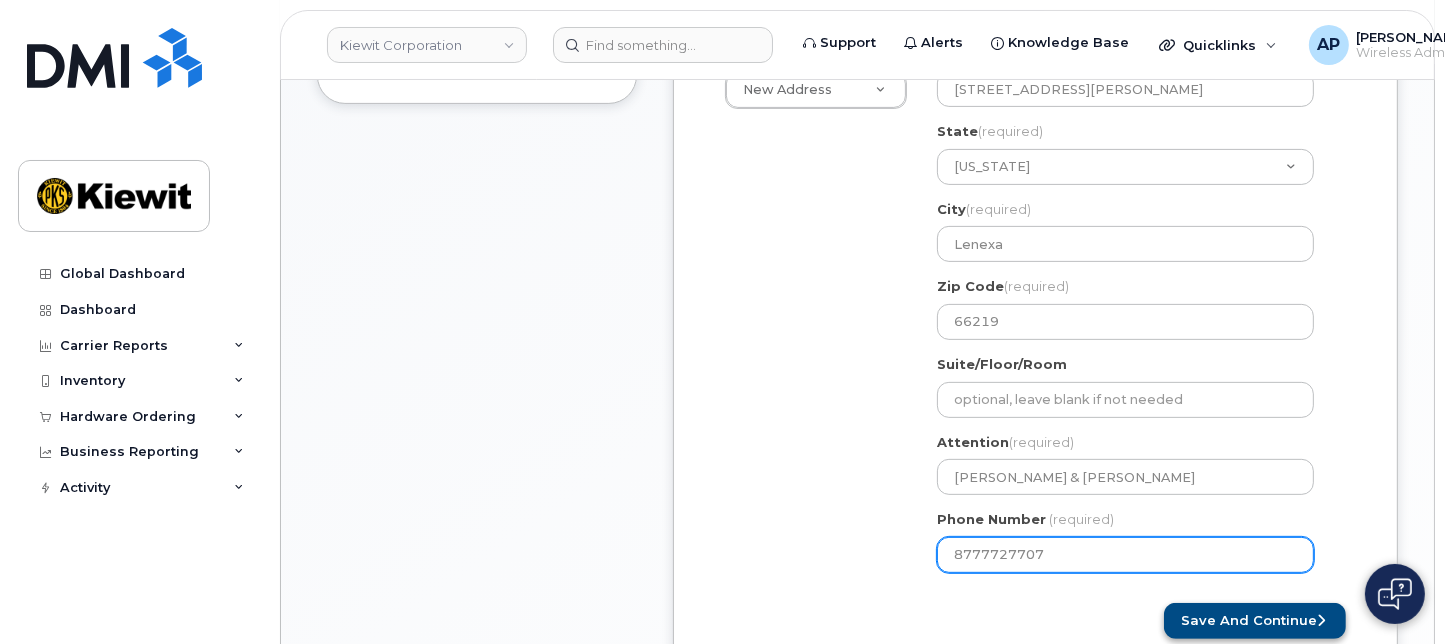 type on "8777727707" 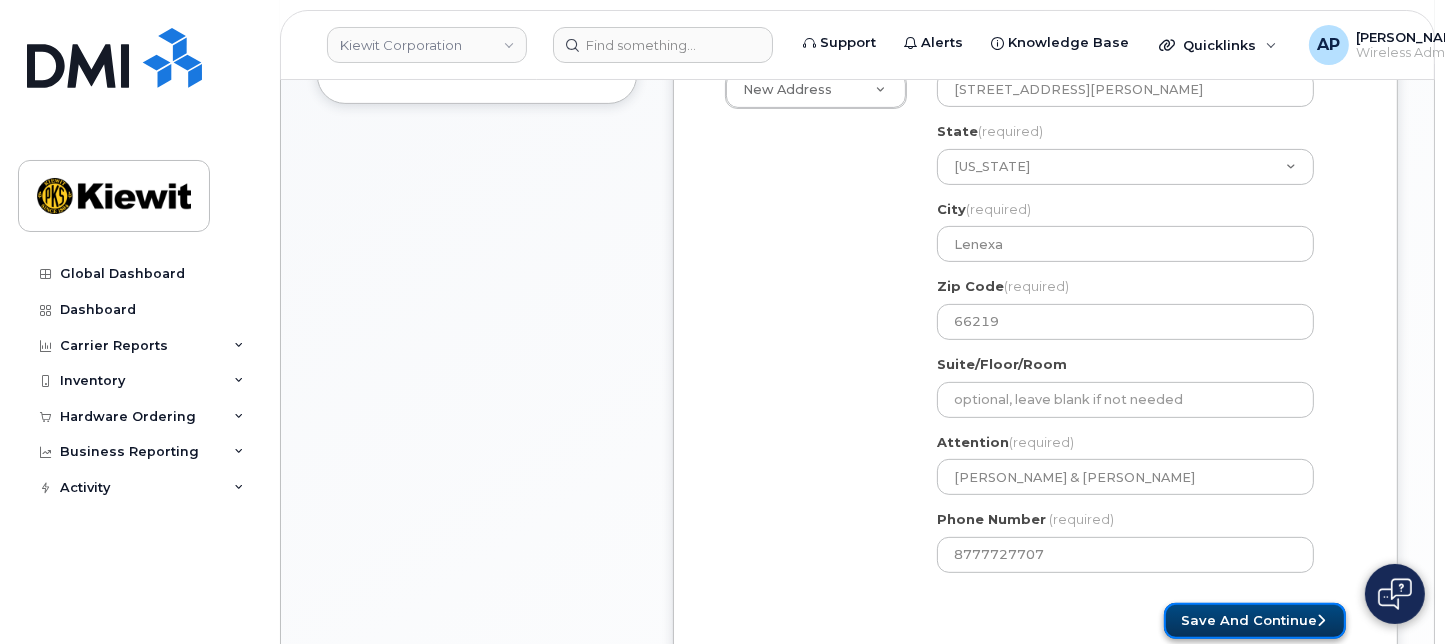 click on "Save and Continue" 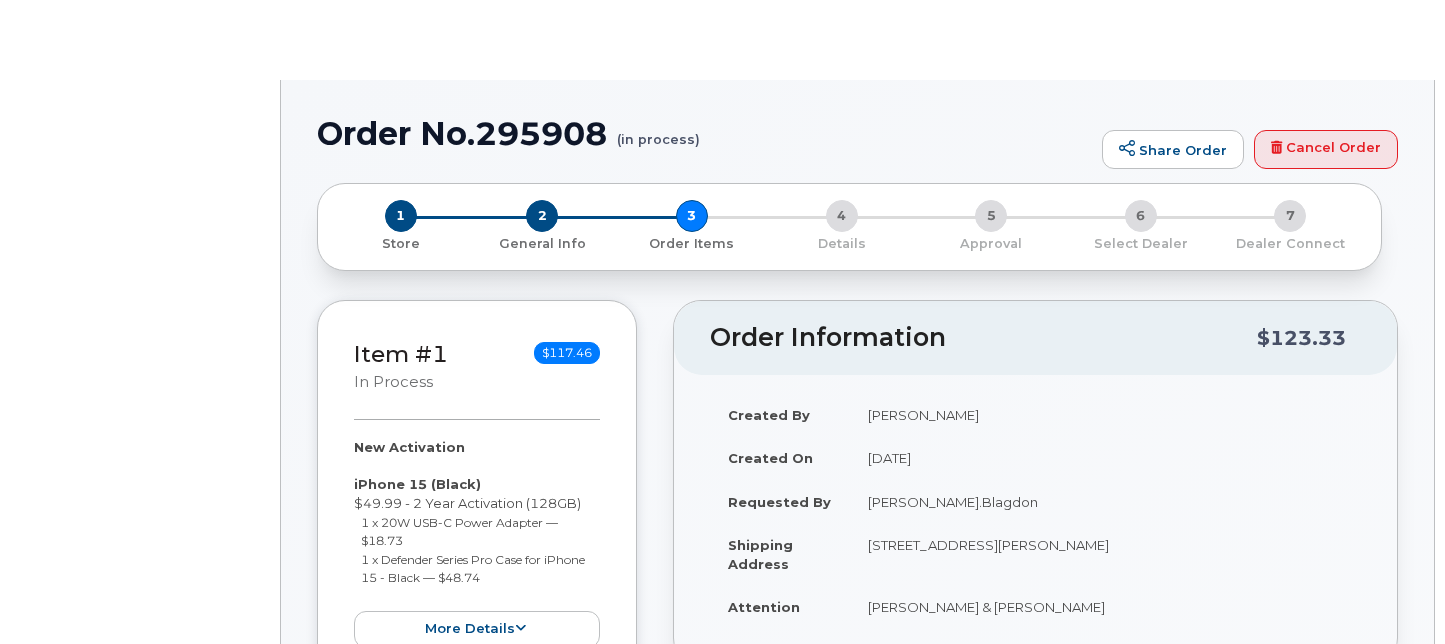 scroll, scrollTop: 0, scrollLeft: 0, axis: both 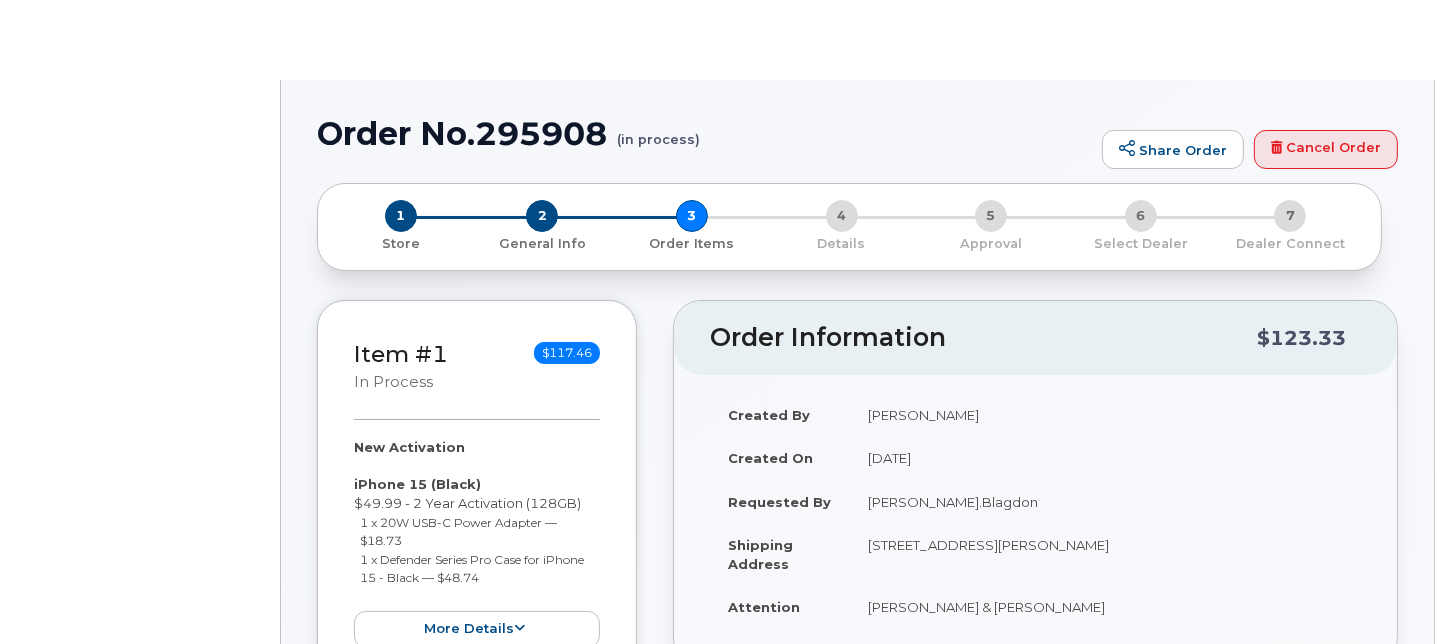 radio on "true" 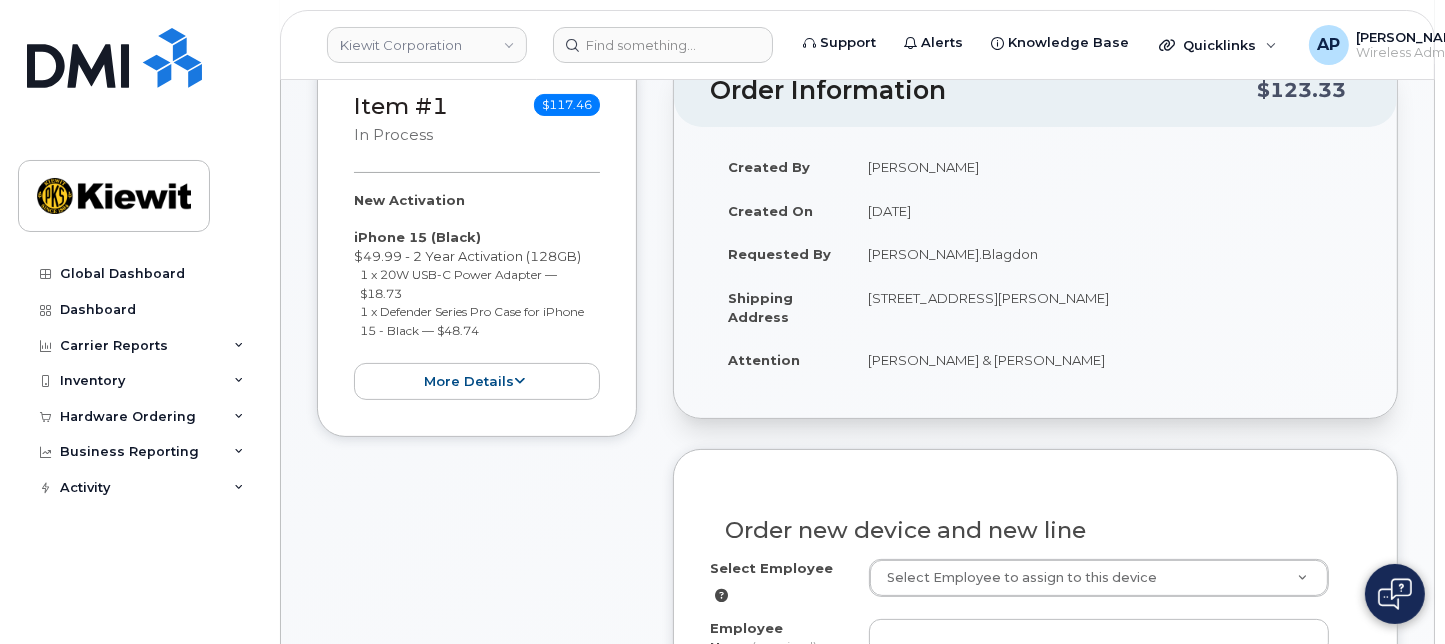 scroll, scrollTop: 444, scrollLeft: 0, axis: vertical 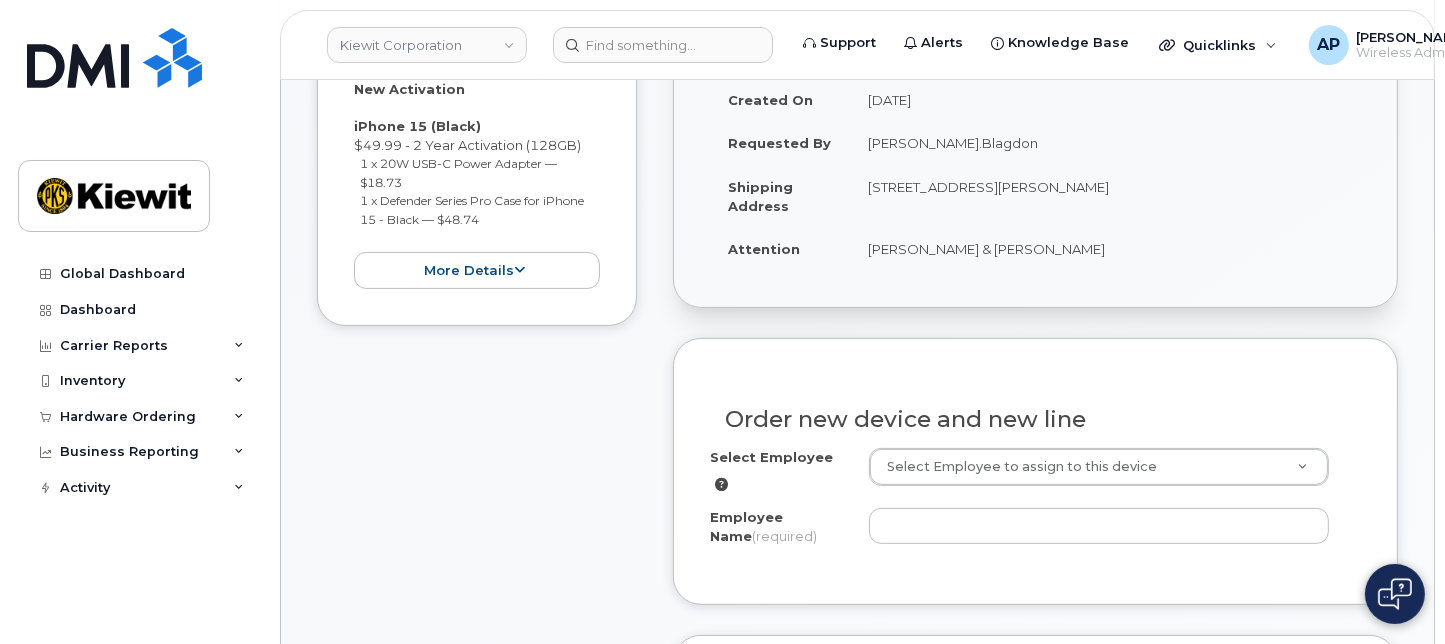click on "Employee Name
(required)" 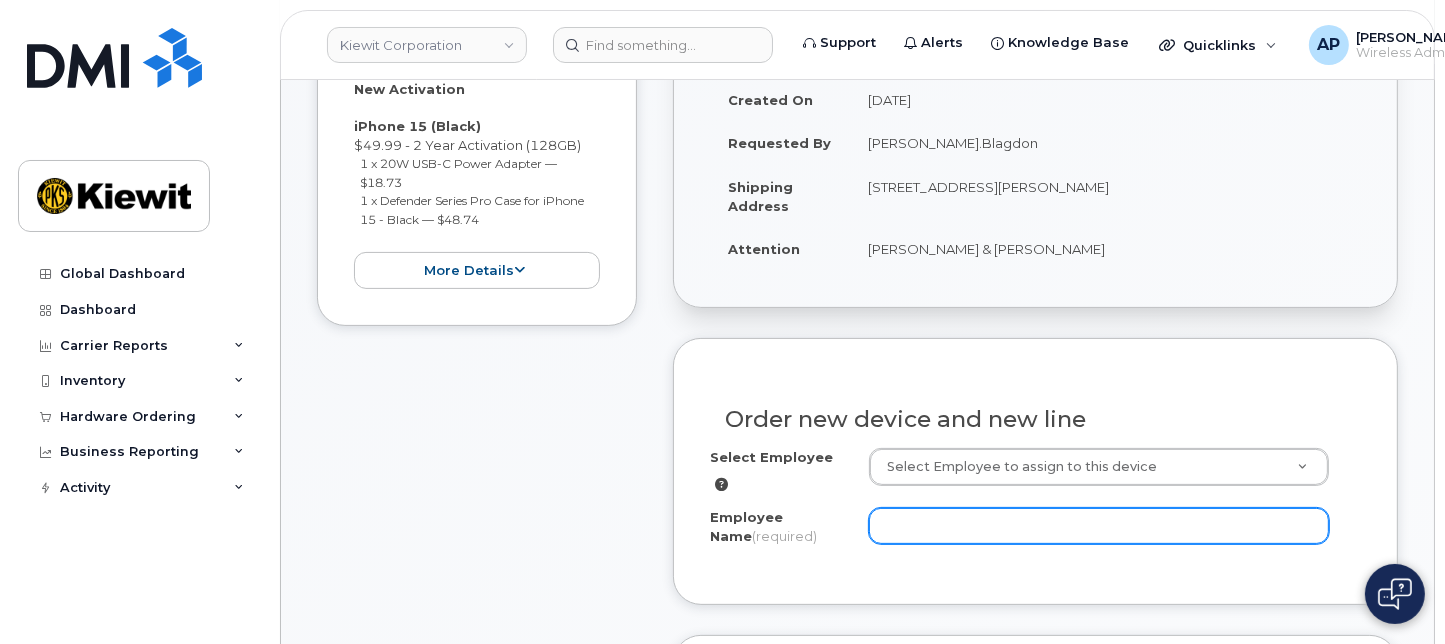 click on "Employee Name
(required)" 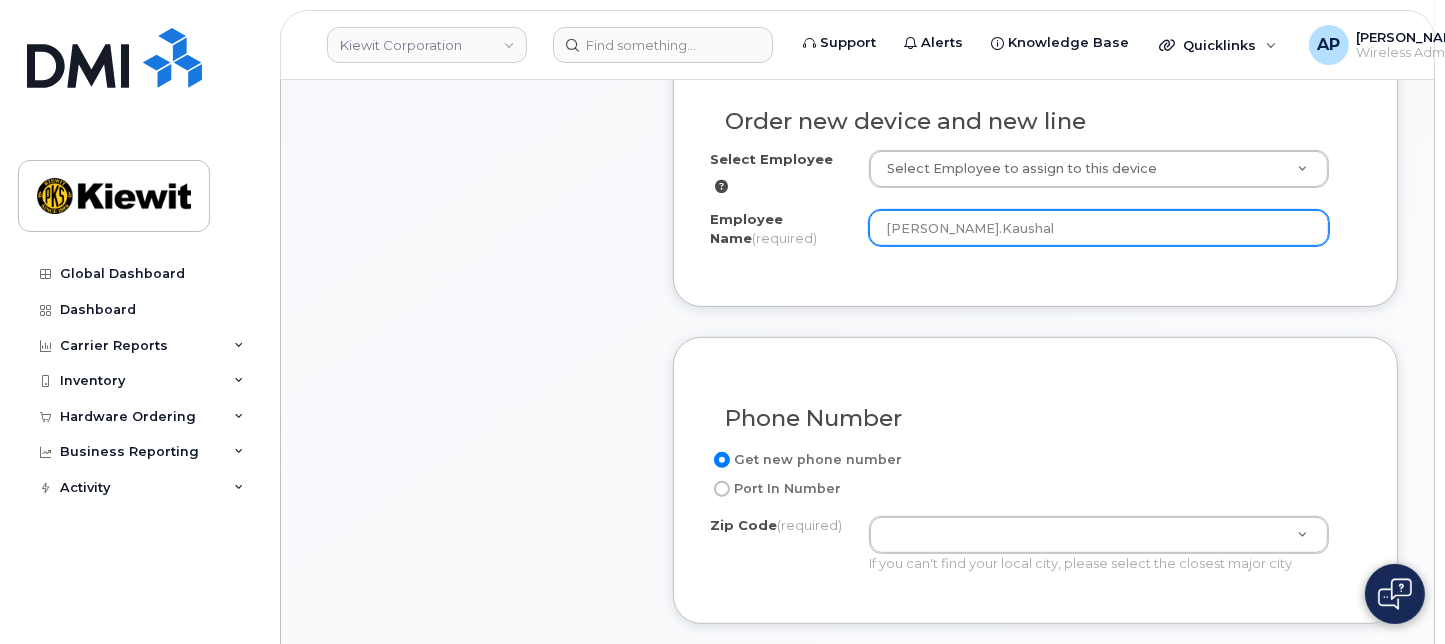 scroll, scrollTop: 777, scrollLeft: 0, axis: vertical 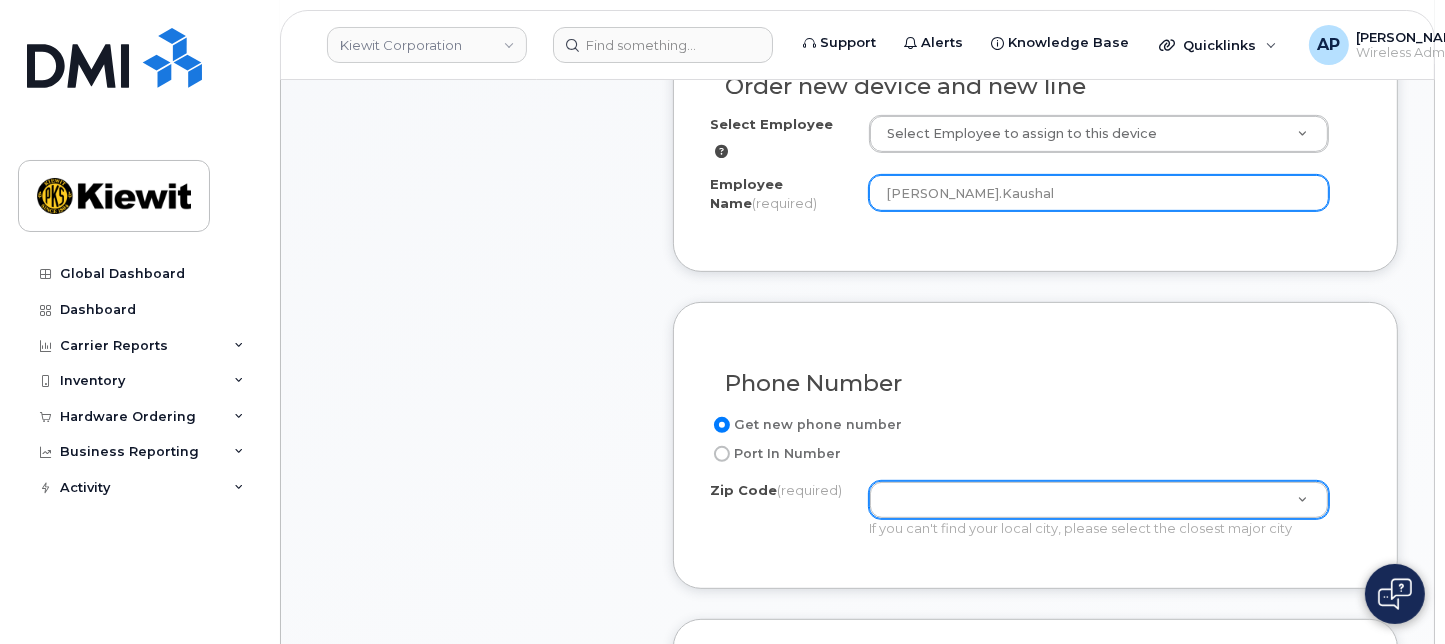 type on "[PERSON_NAME].Kaushal" 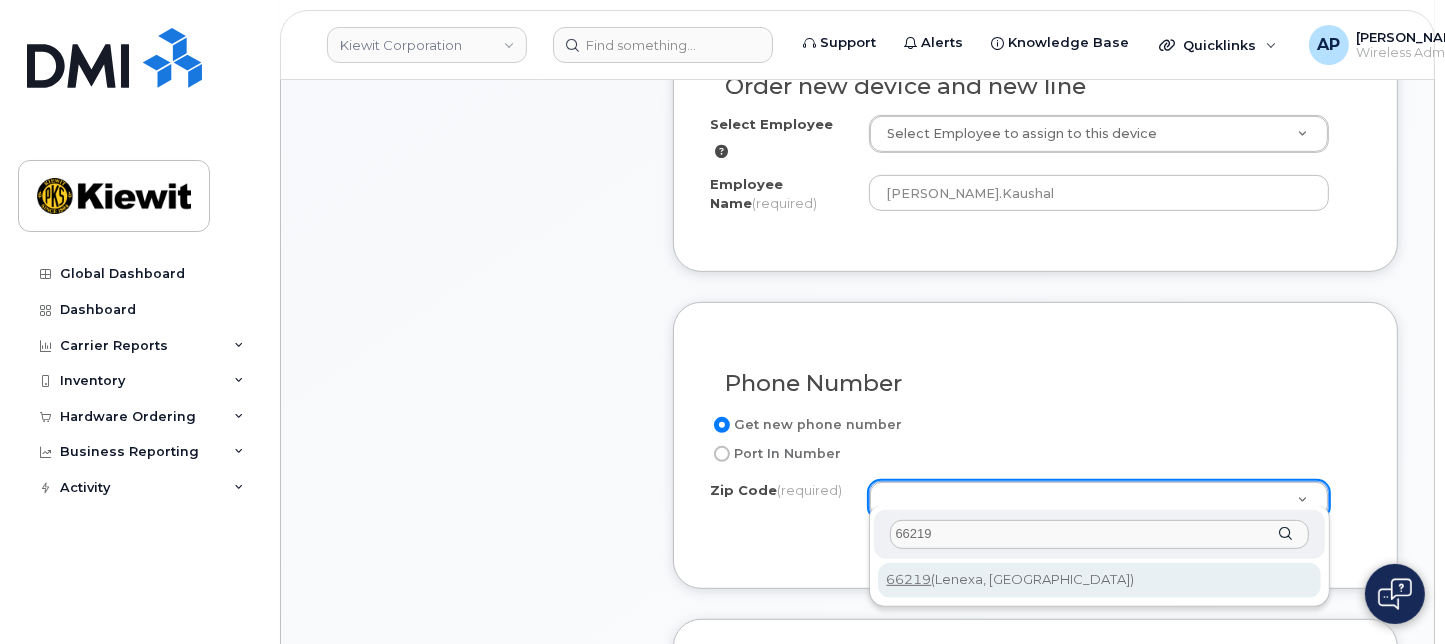 type on "66219" 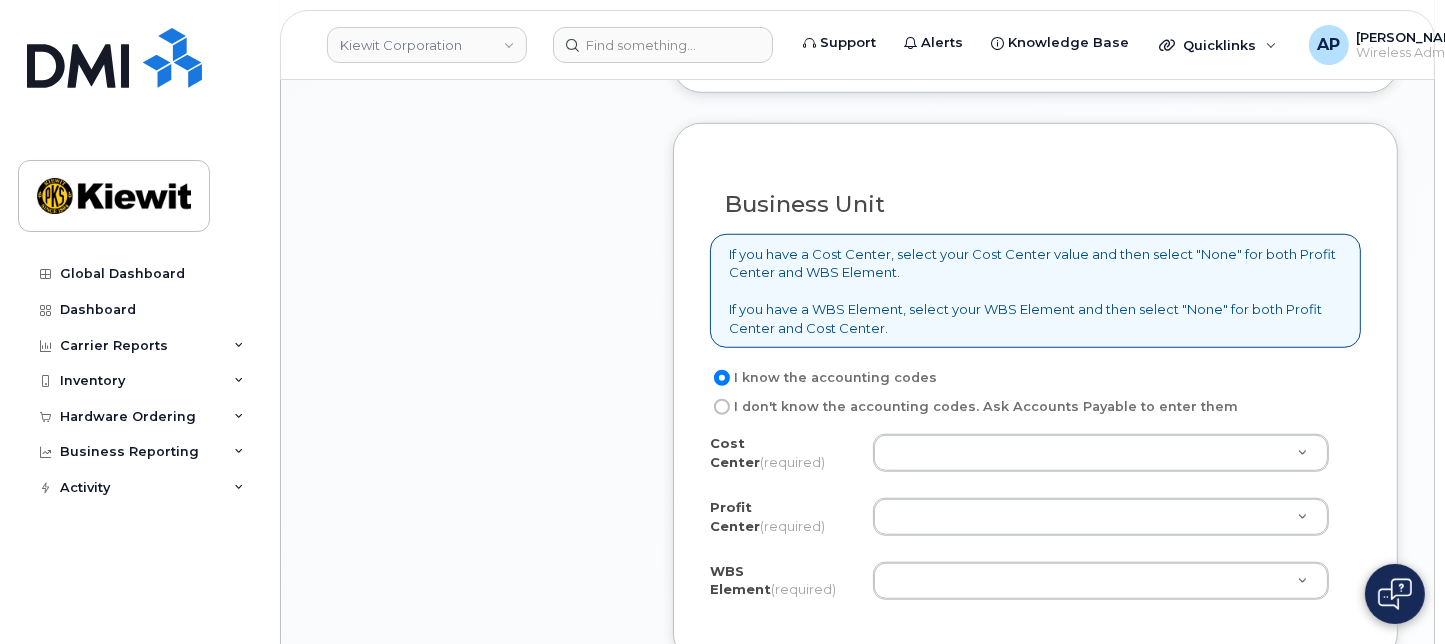 scroll, scrollTop: 1555, scrollLeft: 0, axis: vertical 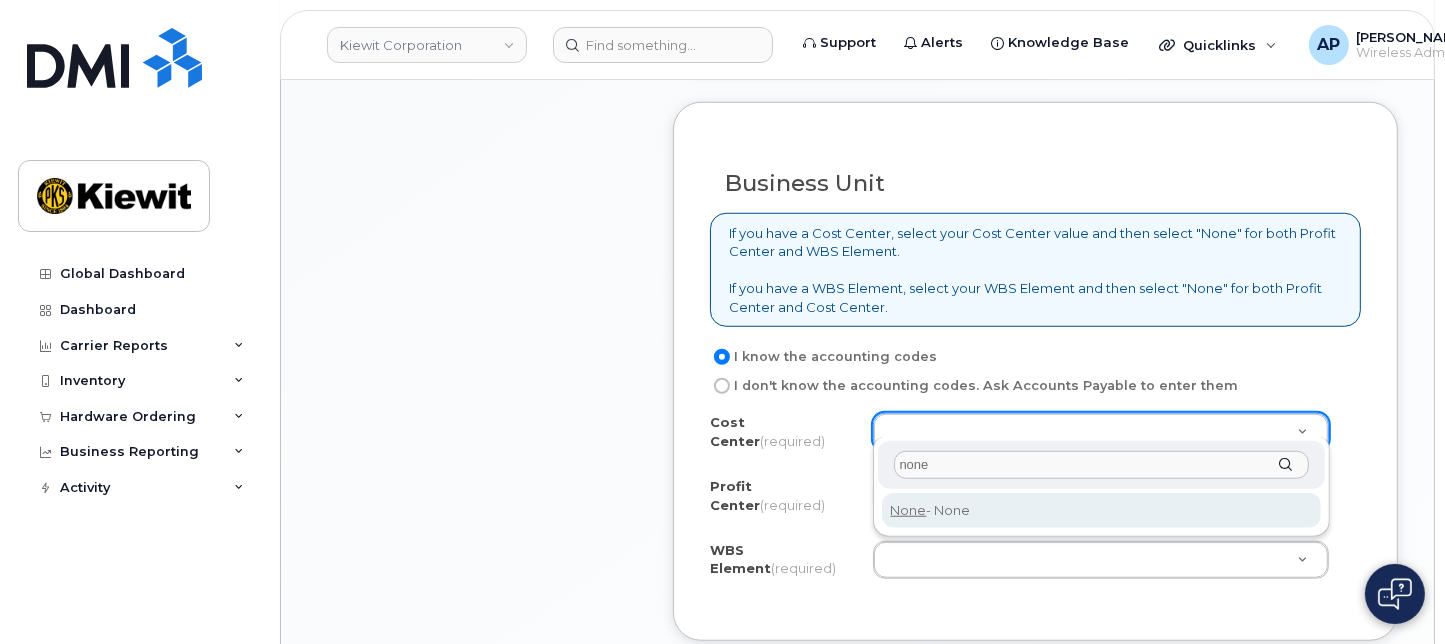 type on "none" 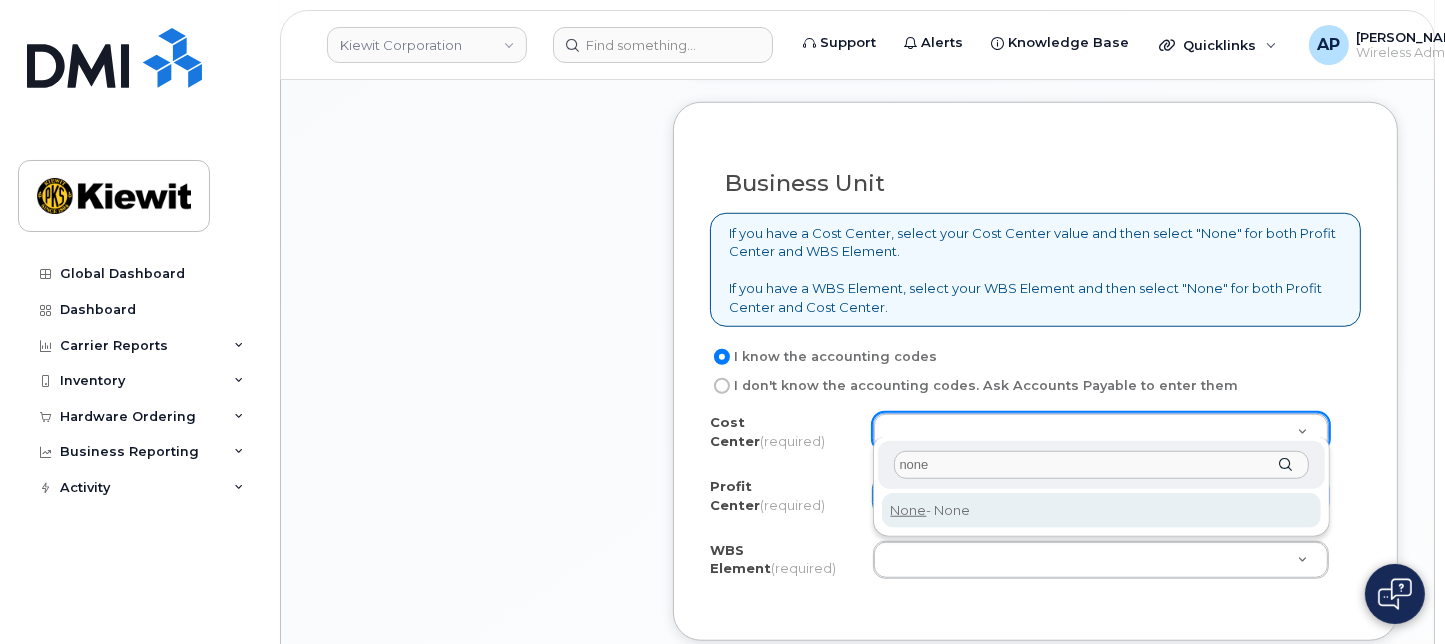 type on "None" 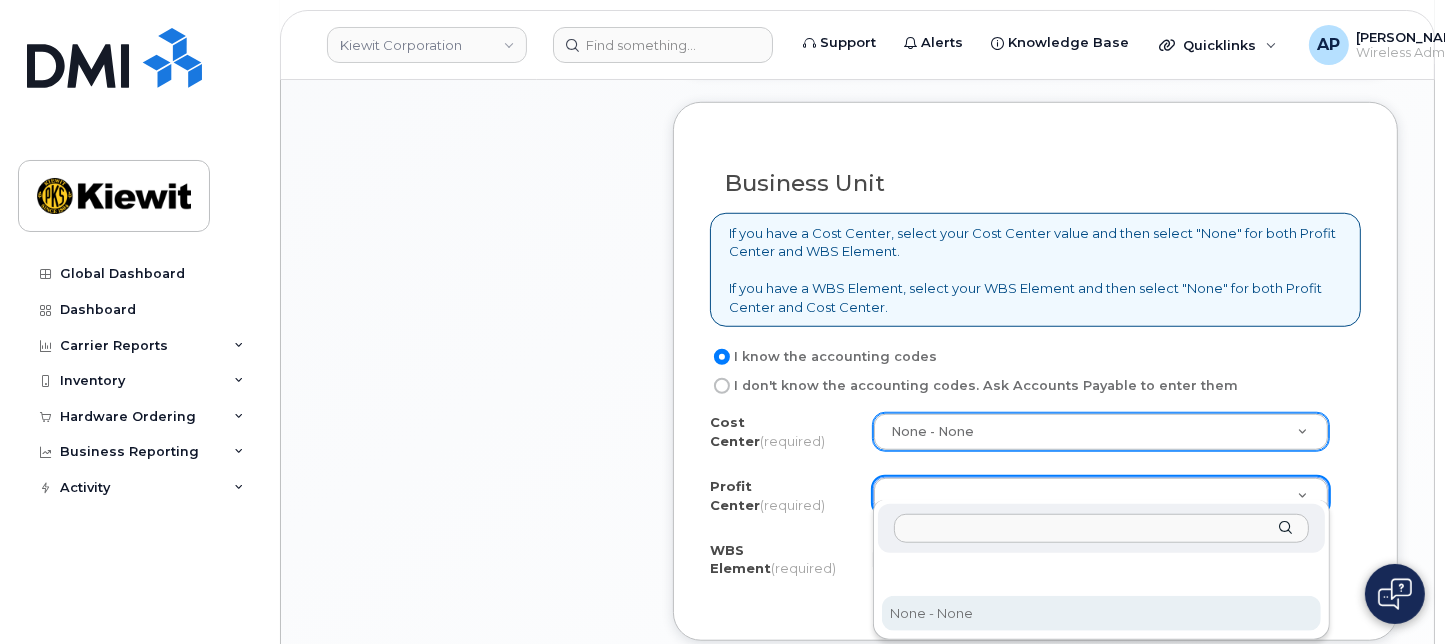 select on "None" 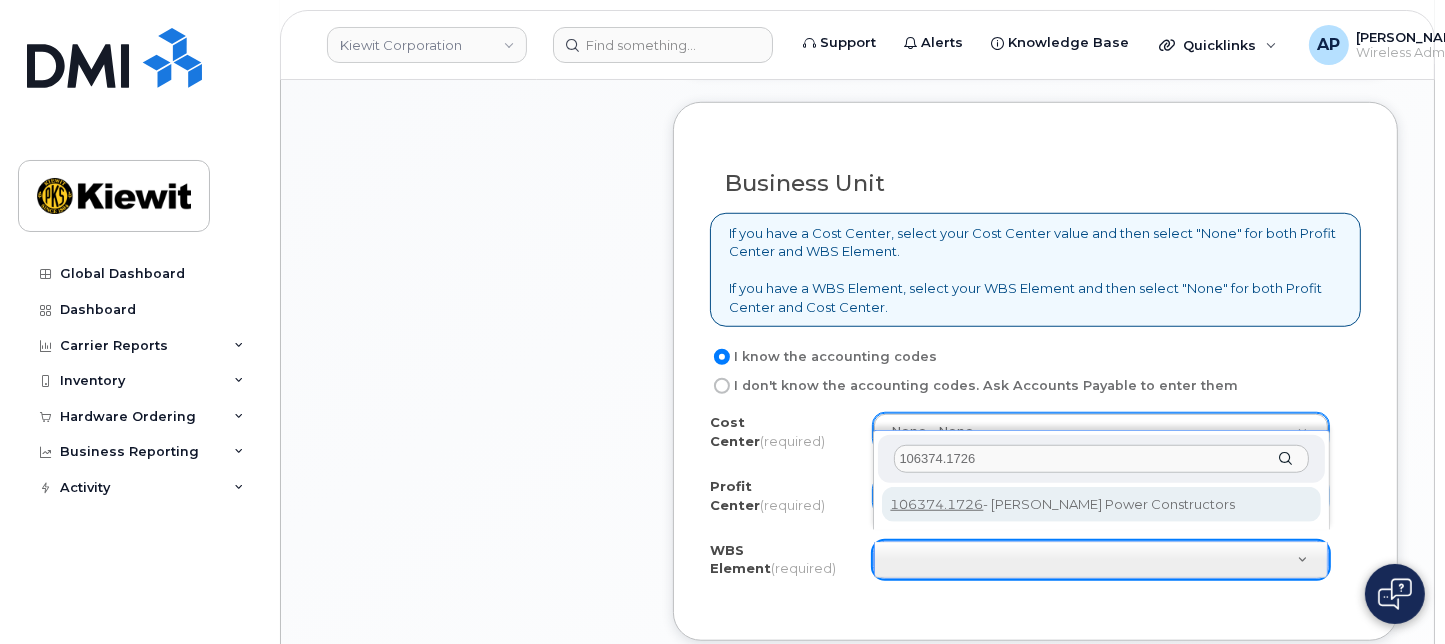 type on "106374.1726" 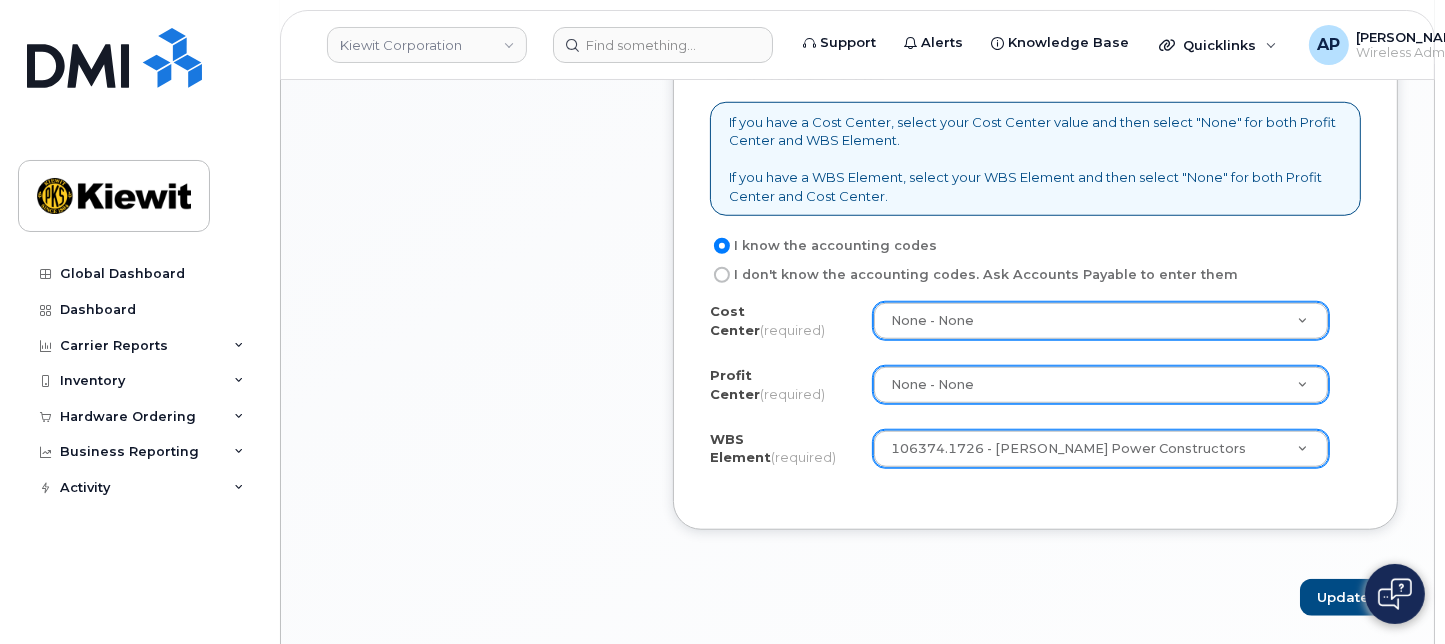 scroll, scrollTop: 1777, scrollLeft: 0, axis: vertical 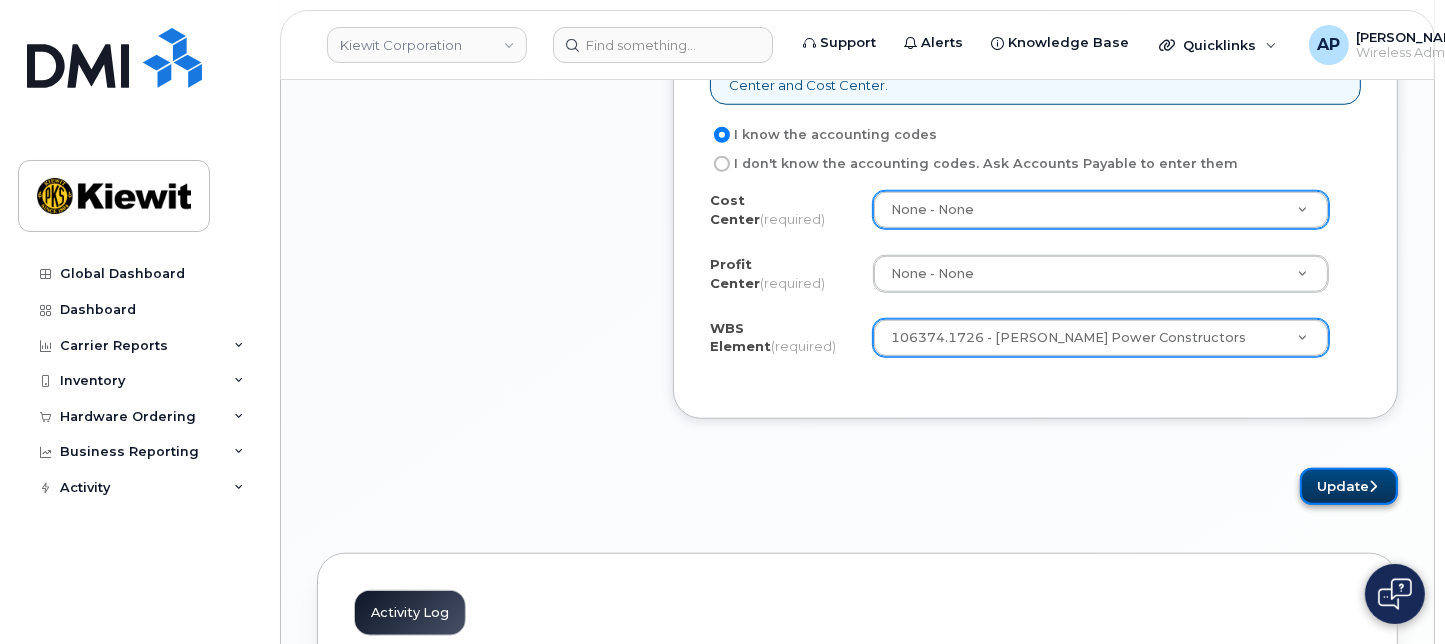 click on "Update" 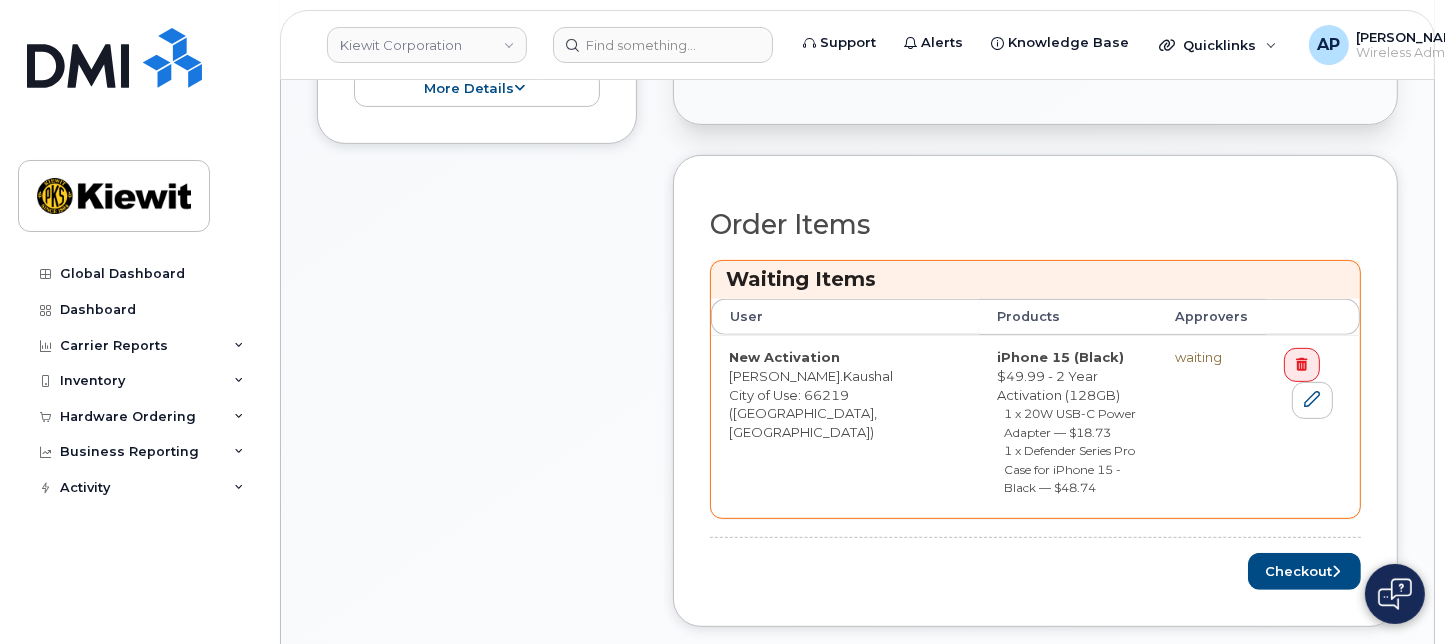 scroll, scrollTop: 777, scrollLeft: 0, axis: vertical 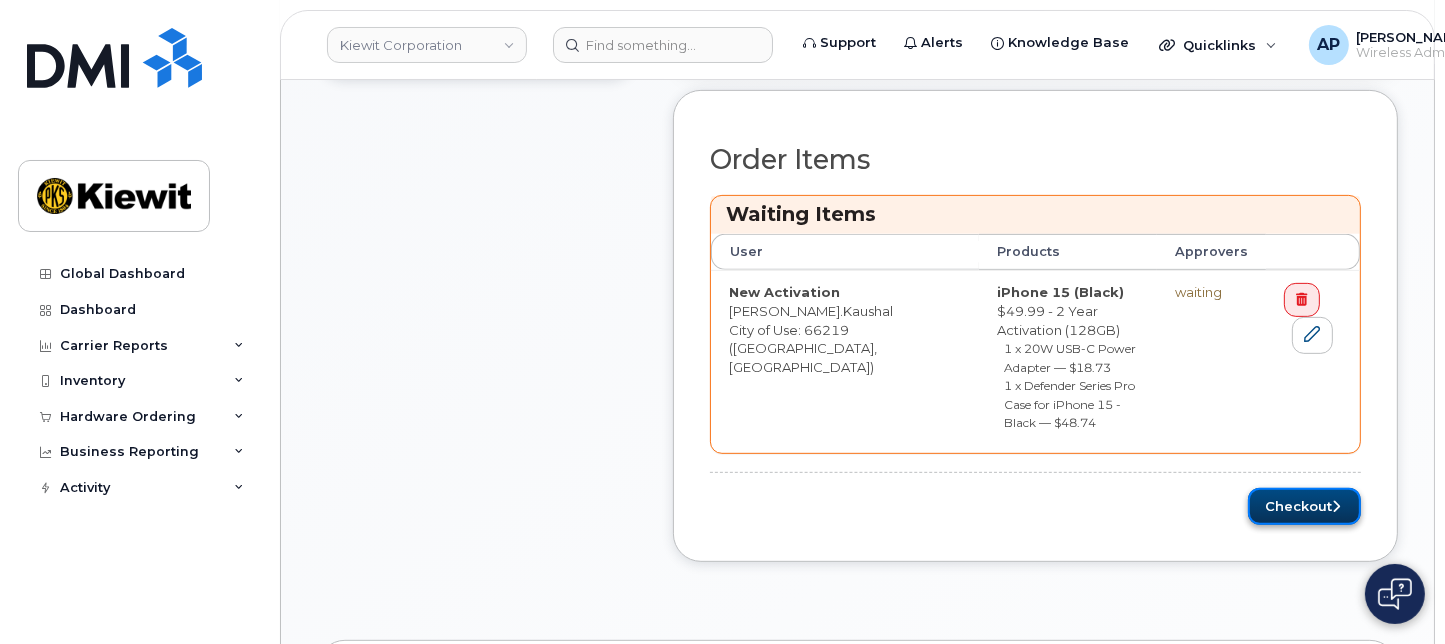 click on "Checkout" 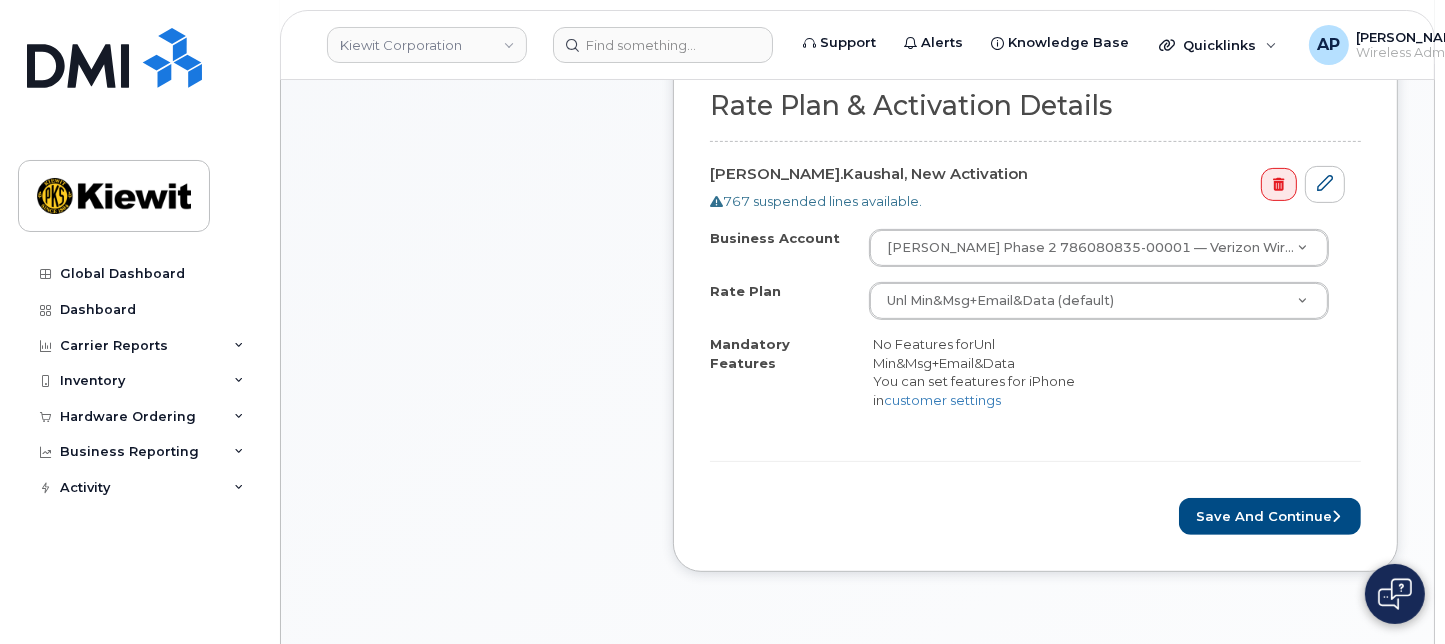 scroll, scrollTop: 666, scrollLeft: 0, axis: vertical 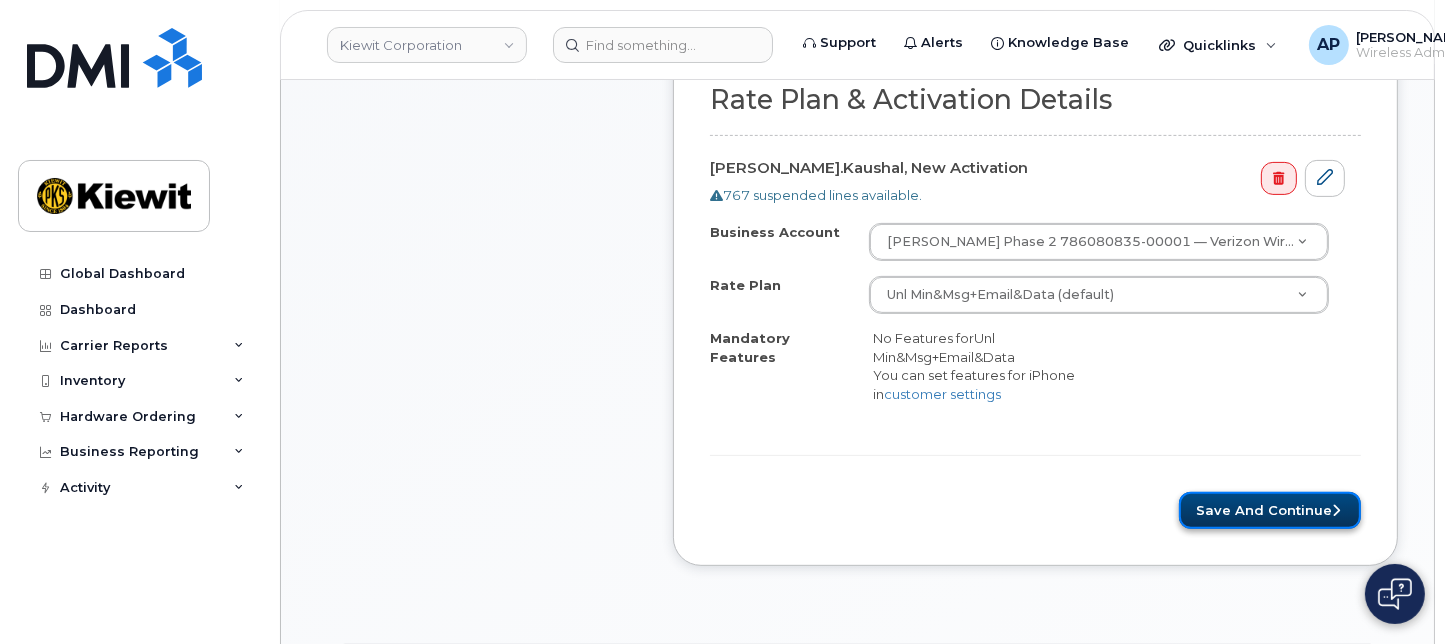 click on "Save and Continue" 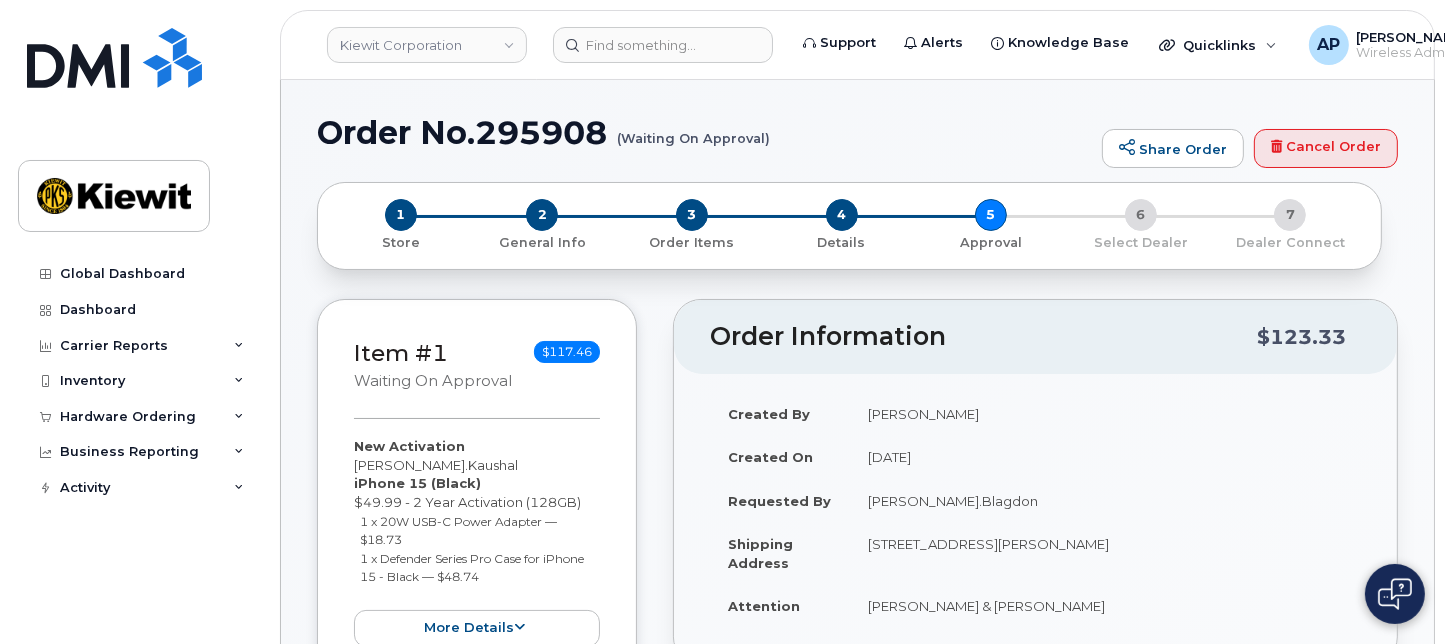 scroll, scrollTop: 0, scrollLeft: 0, axis: both 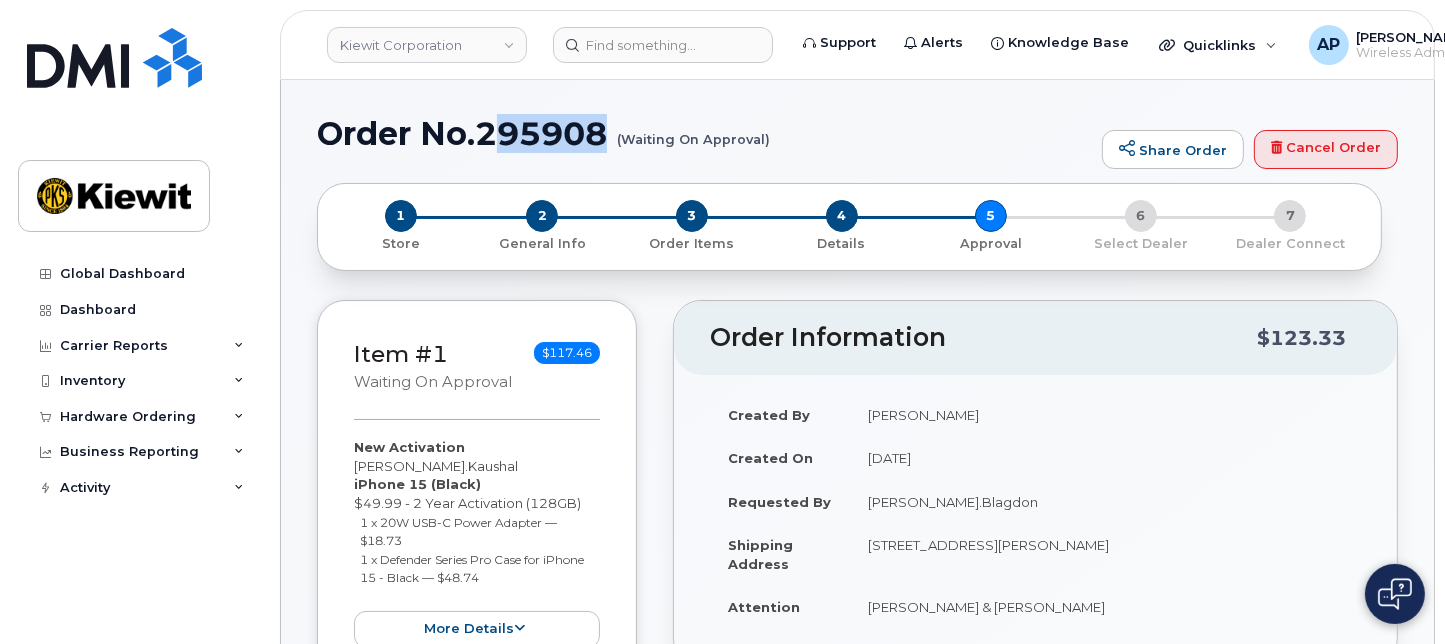 drag, startPoint x: 609, startPoint y: 133, endPoint x: 490, endPoint y: 143, distance: 119.419426 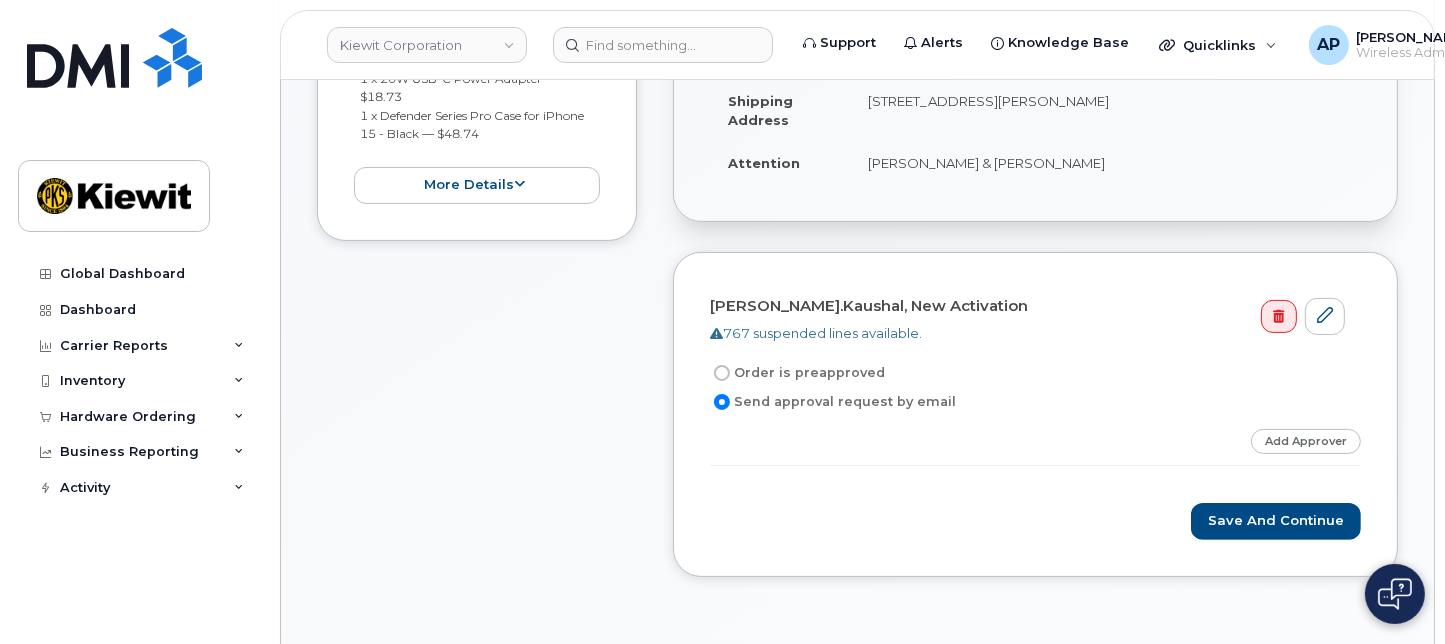 scroll, scrollTop: 555, scrollLeft: 0, axis: vertical 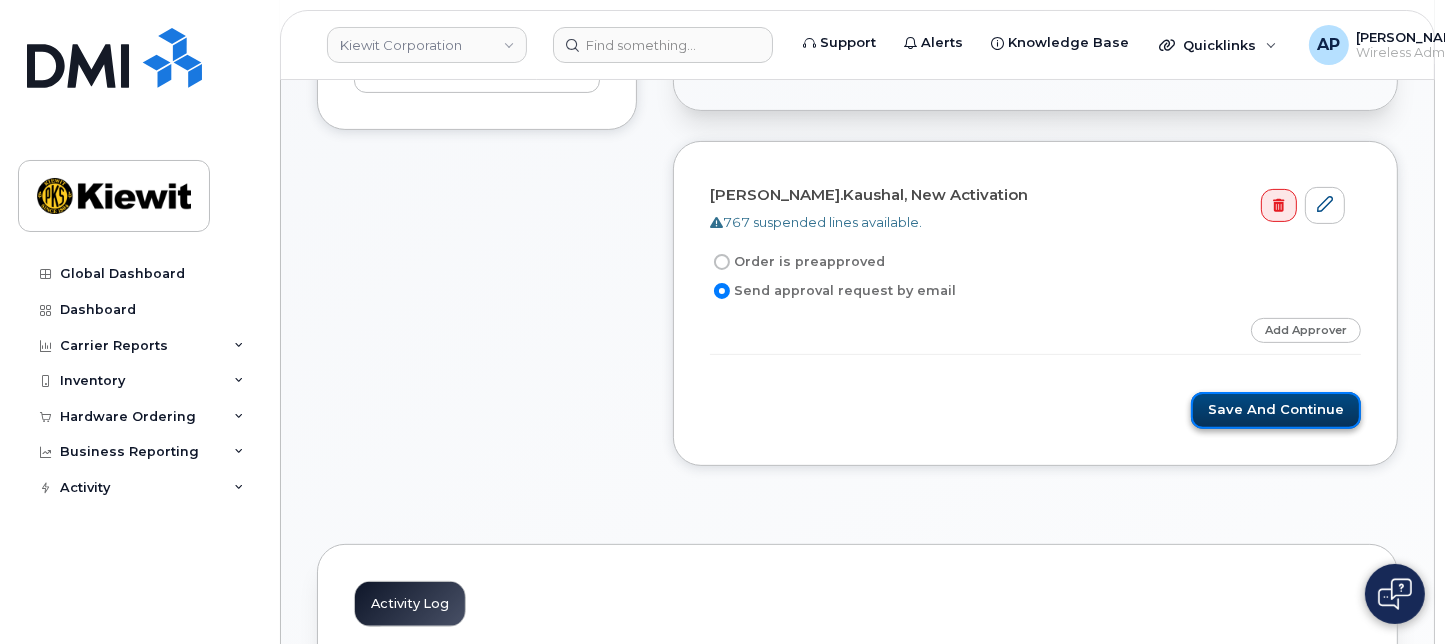 click on "Save and Continue" 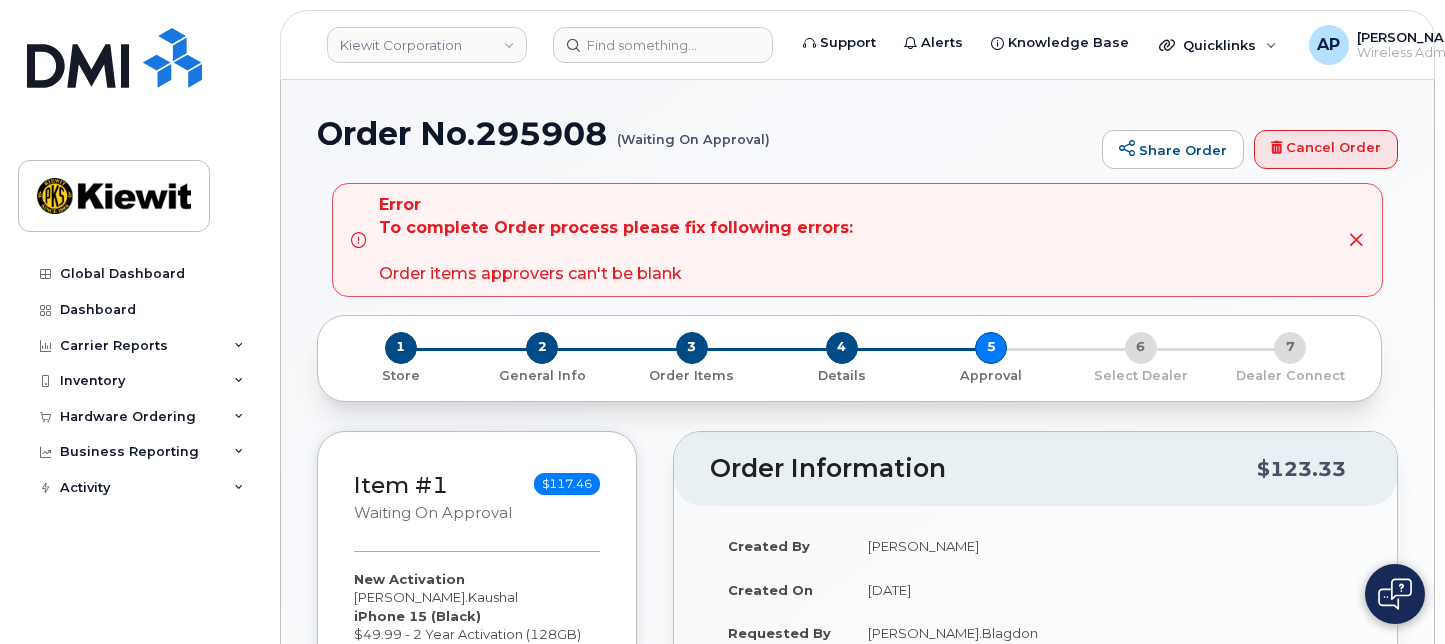 scroll, scrollTop: 0, scrollLeft: 0, axis: both 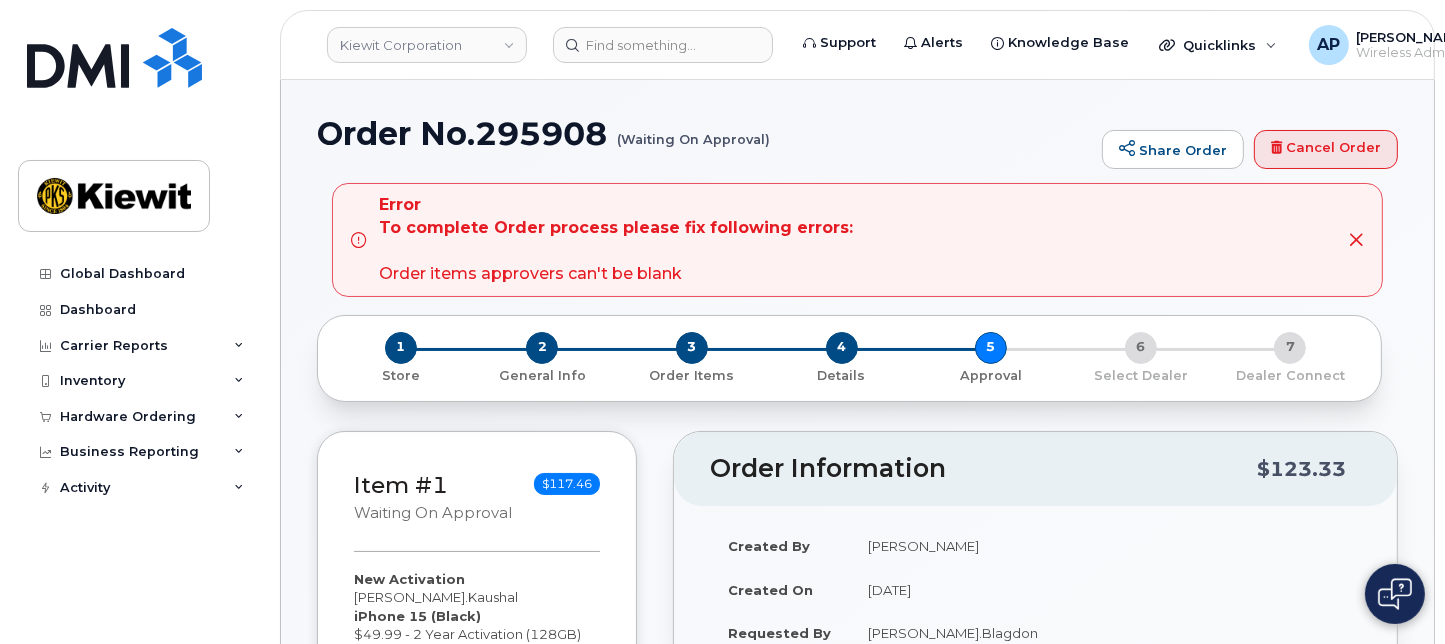 click on "Order No.295908
(Waiting On Approval)" 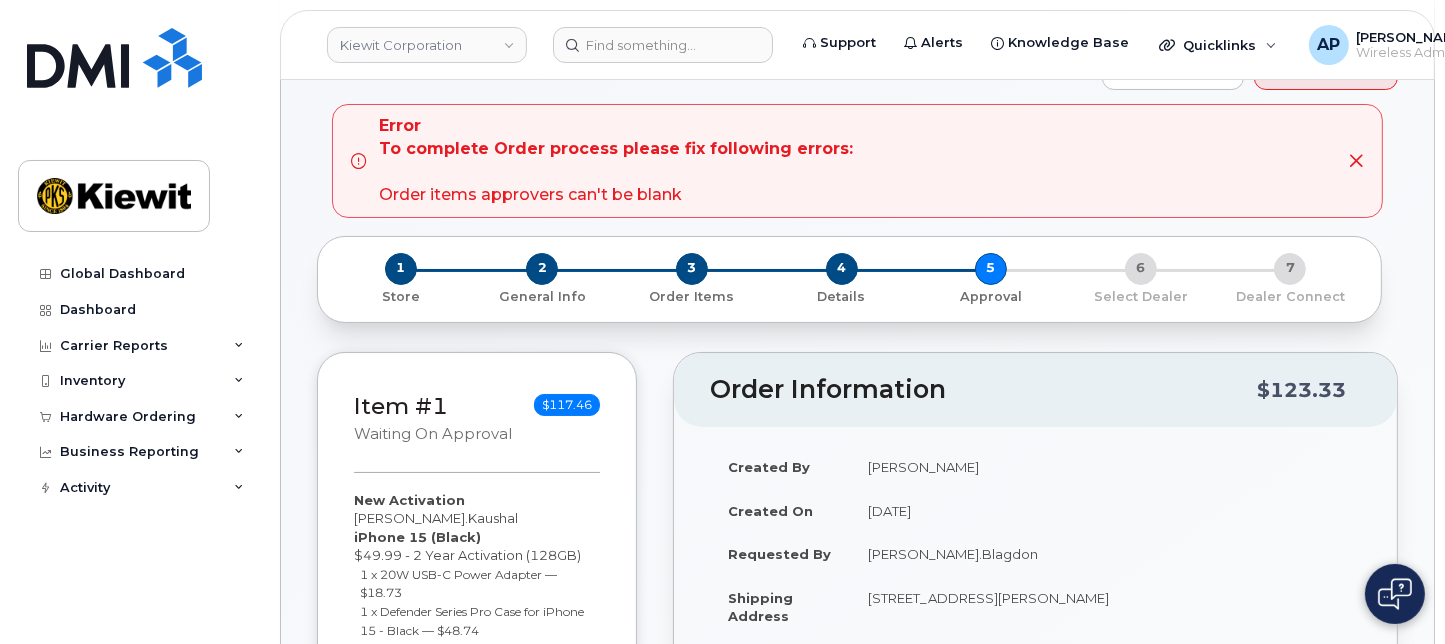 scroll, scrollTop: 111, scrollLeft: 0, axis: vertical 